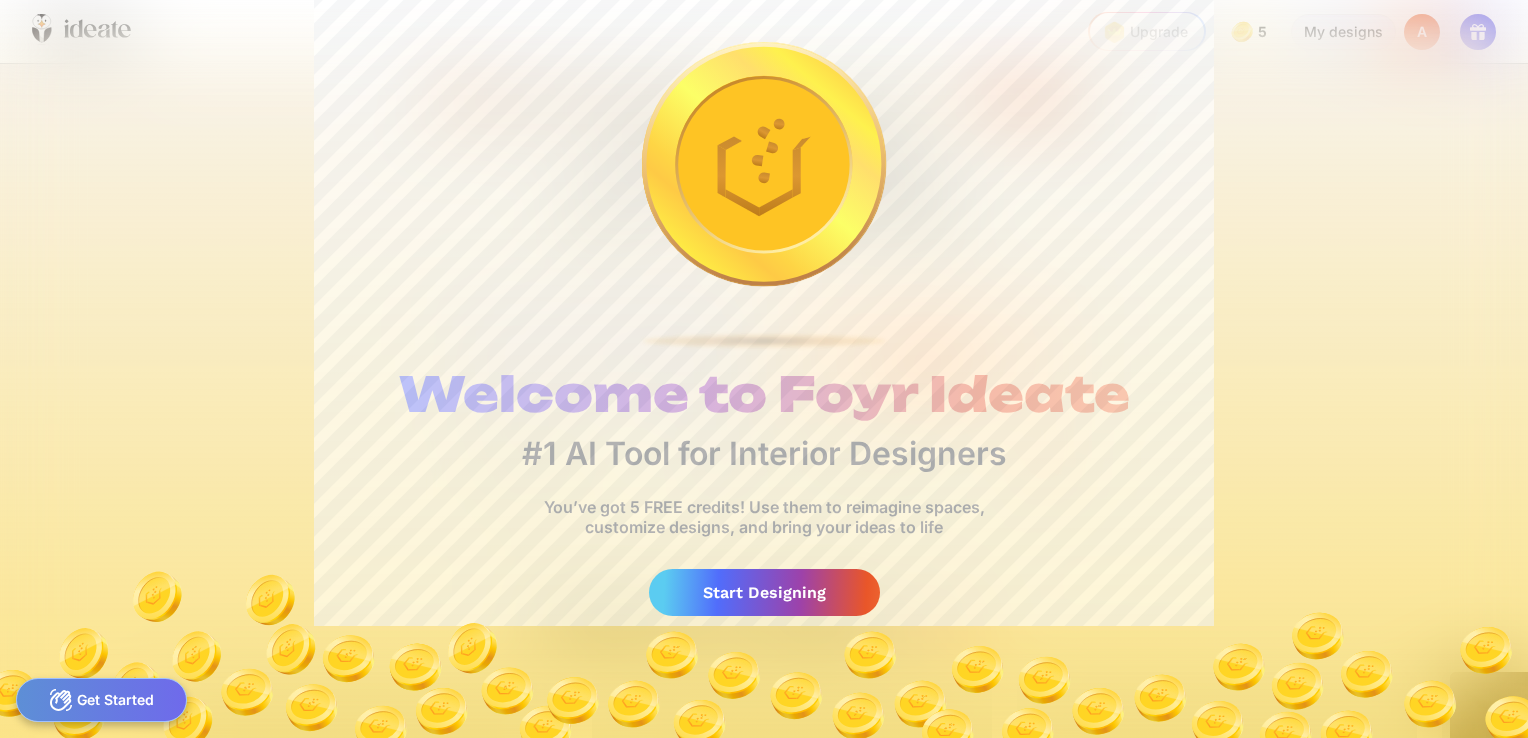 scroll, scrollTop: 0, scrollLeft: 0, axis: both 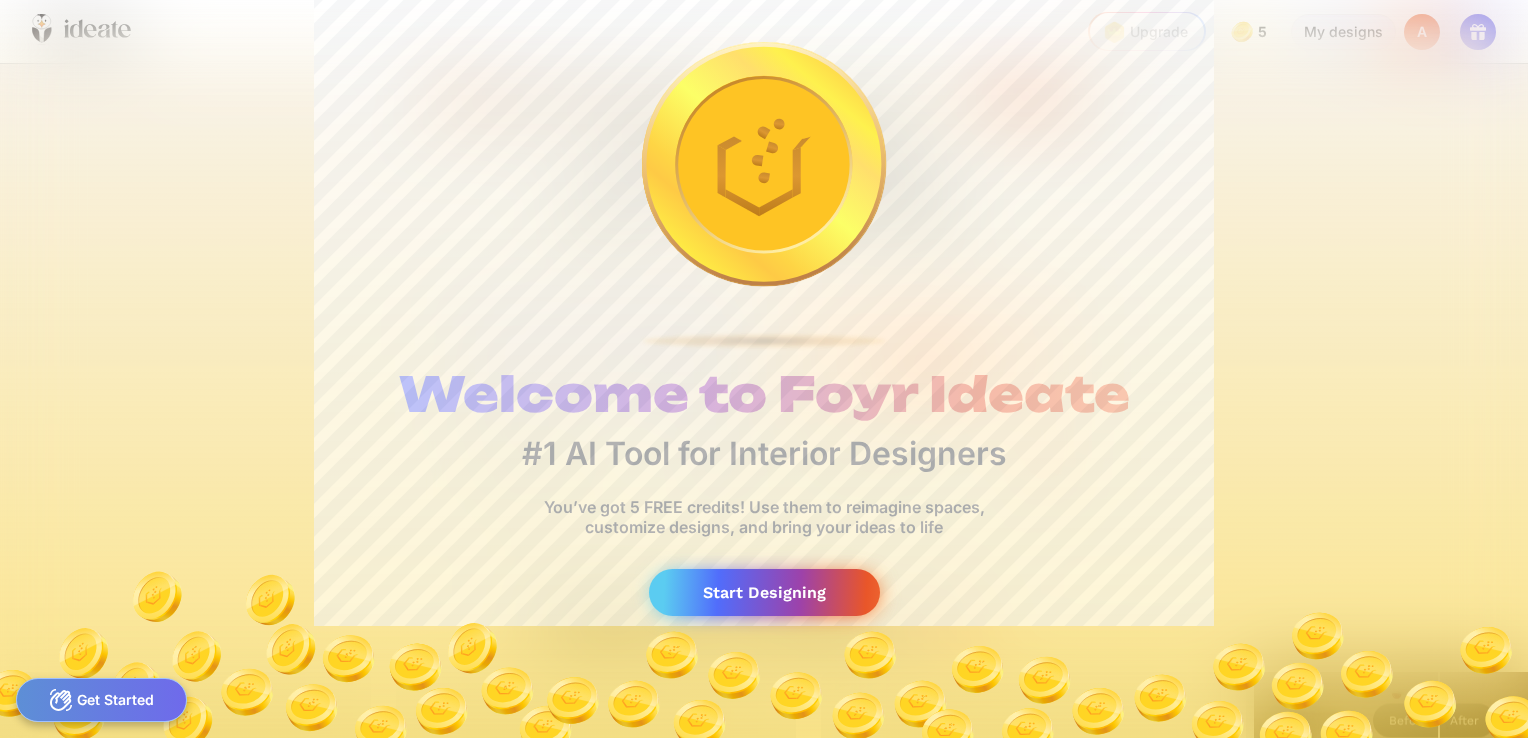 click on "Start Designing" at bounding box center (764, 592) 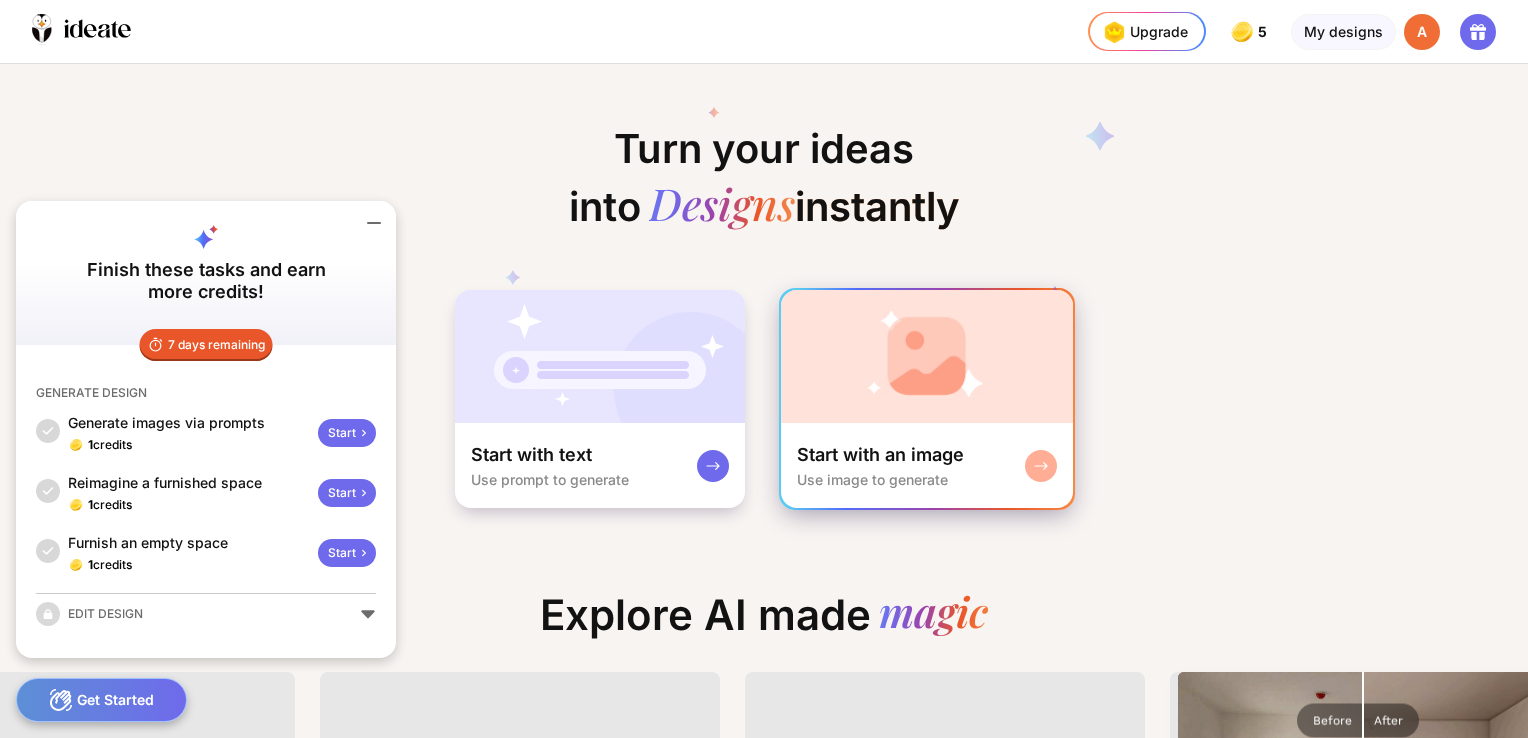 click 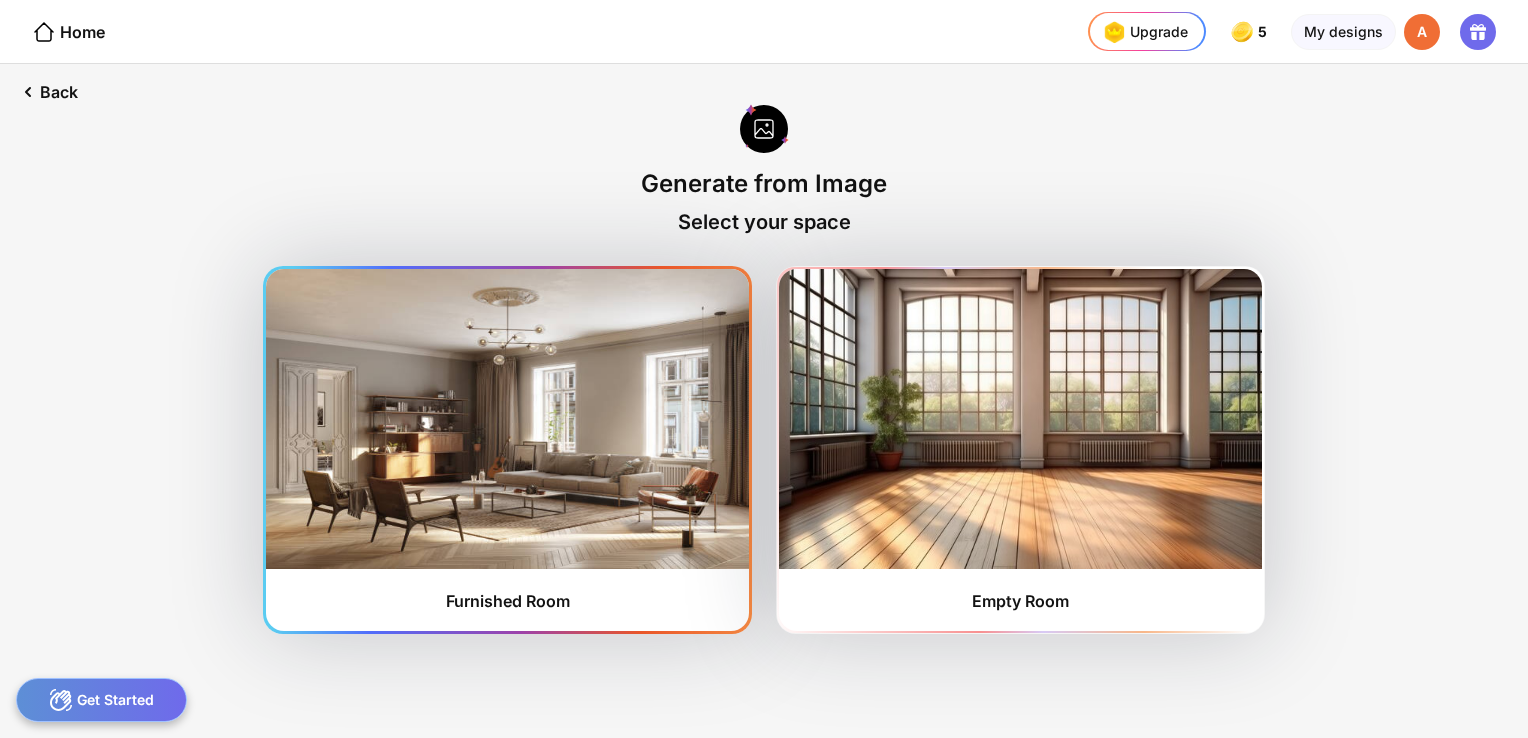click at bounding box center (507, 419) 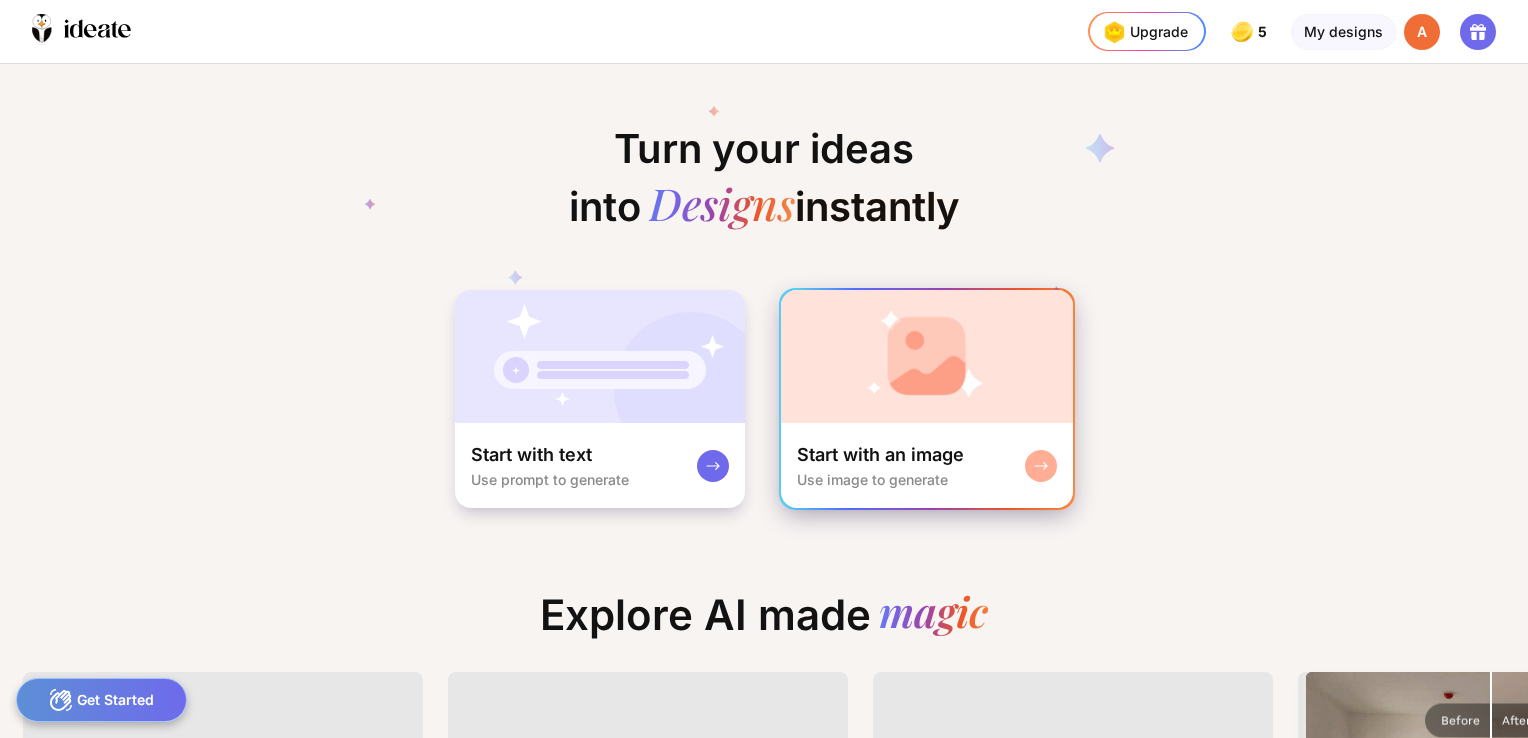 click at bounding box center [927, 356] 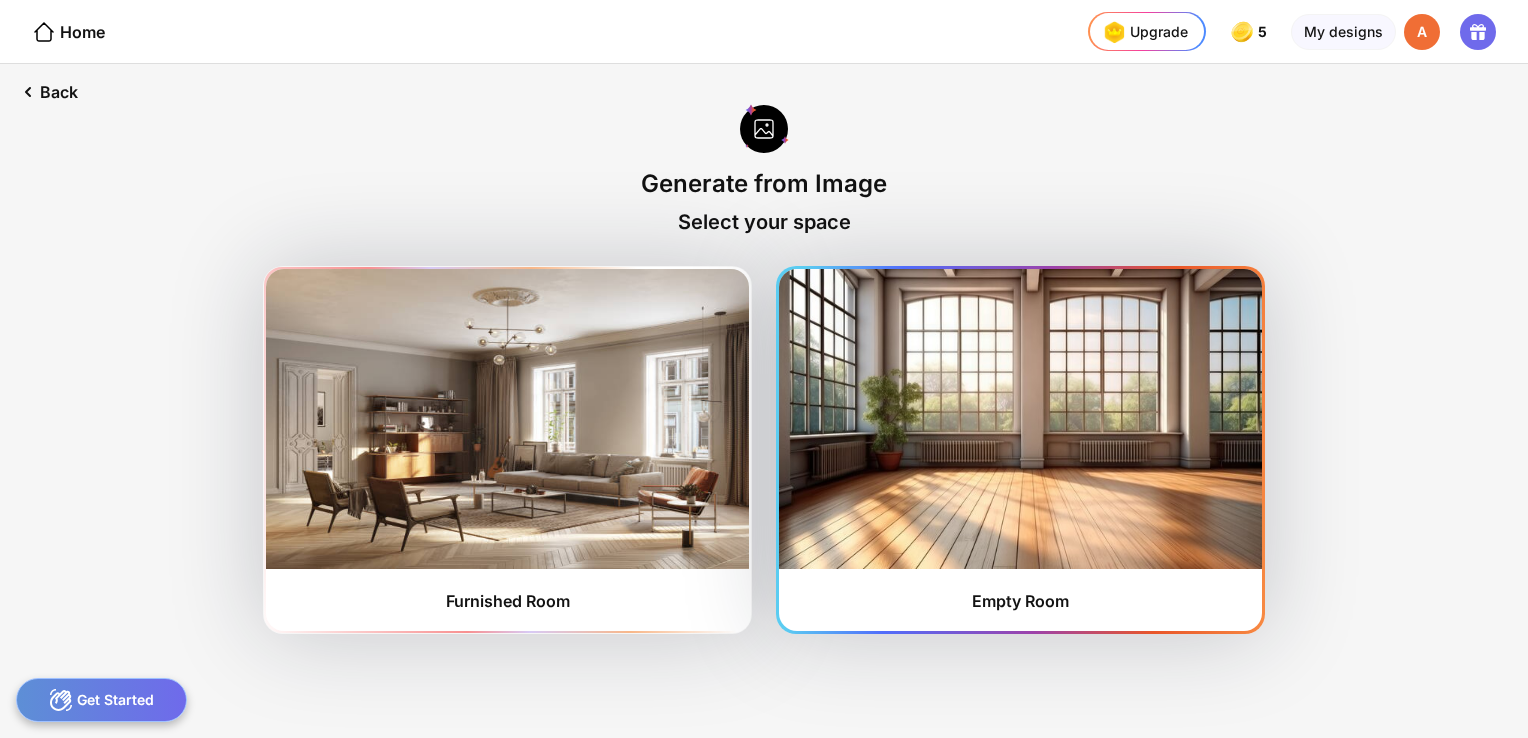 click at bounding box center [1020, 419] 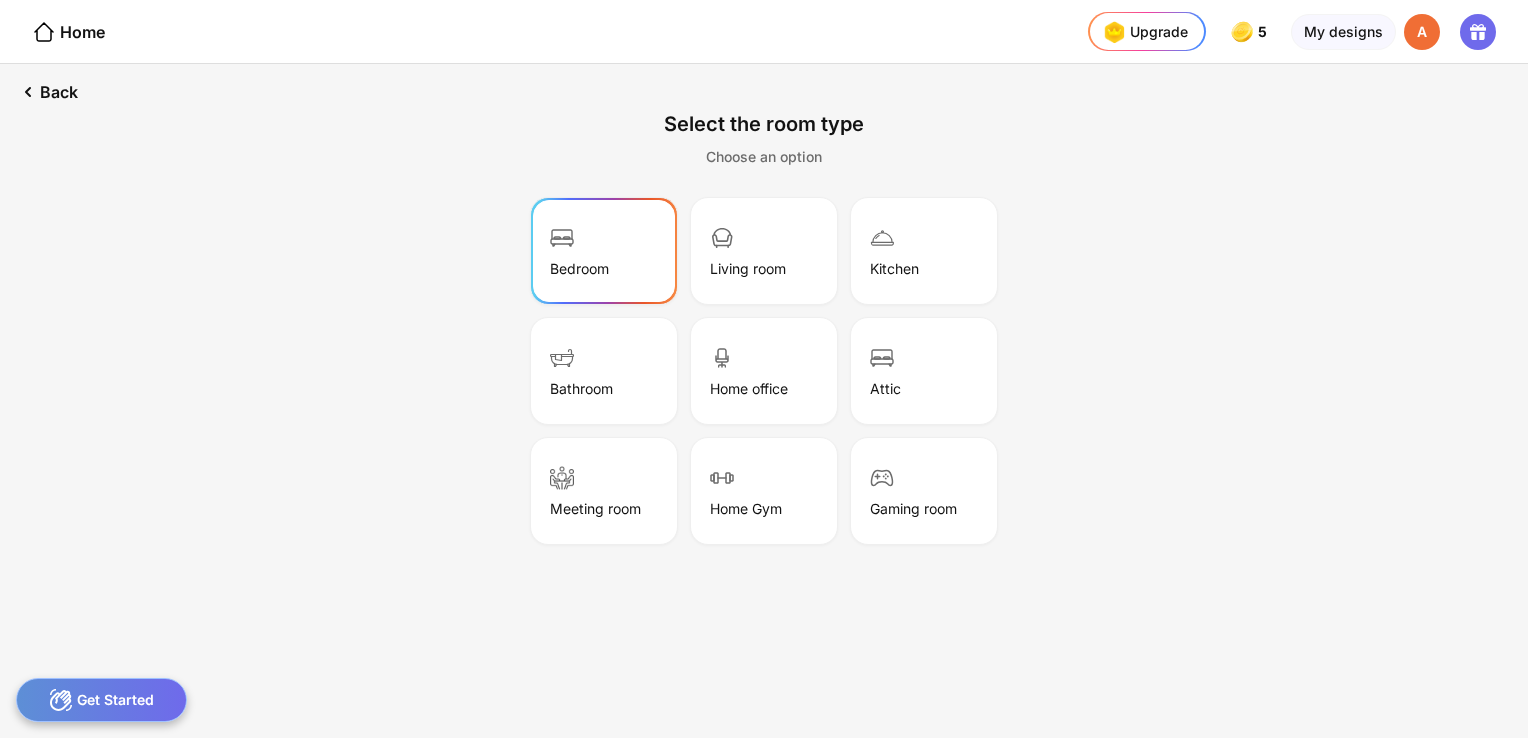 click on "Bedroom" at bounding box center [604, 251] 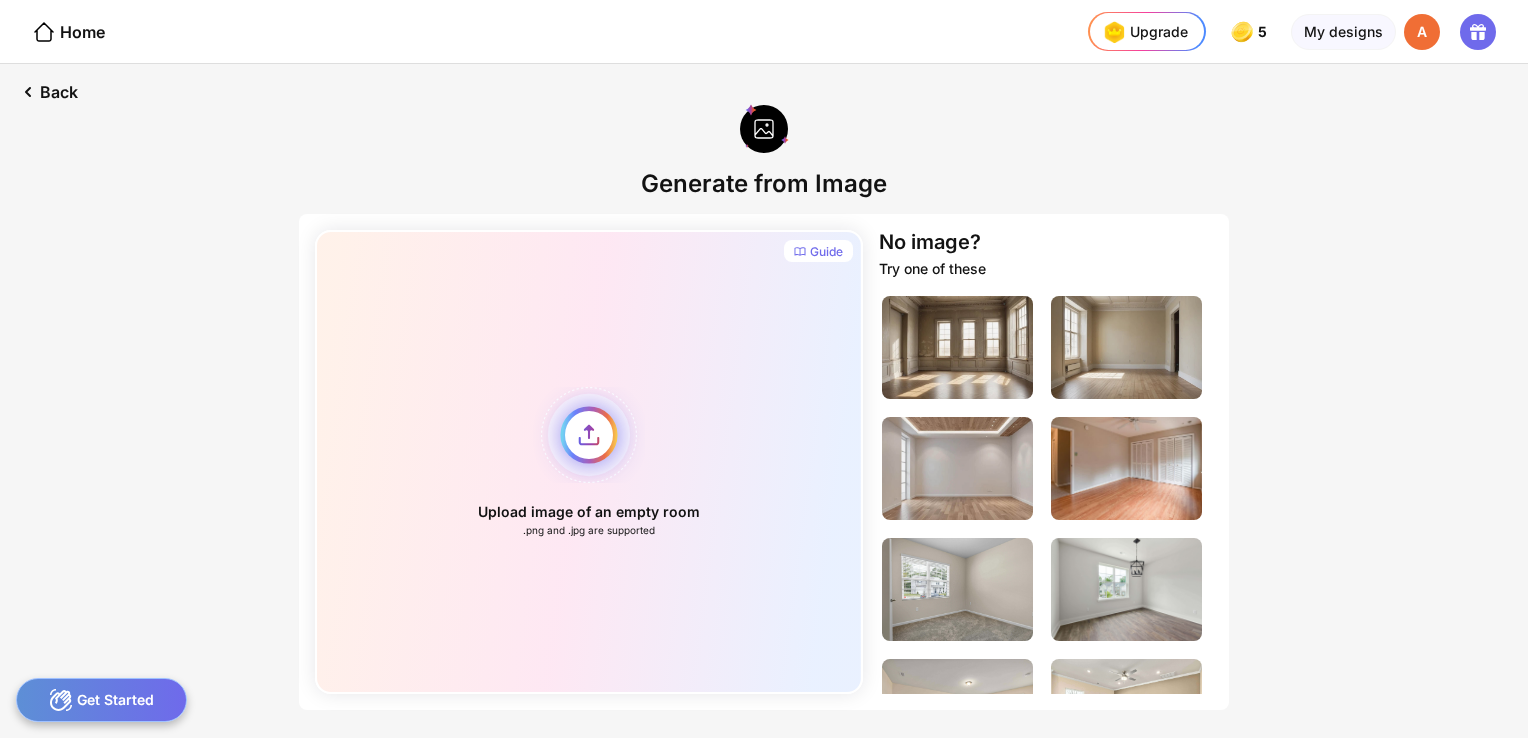 click on "Upload image of an empty room .png and .jpg are supported" at bounding box center (589, 462) 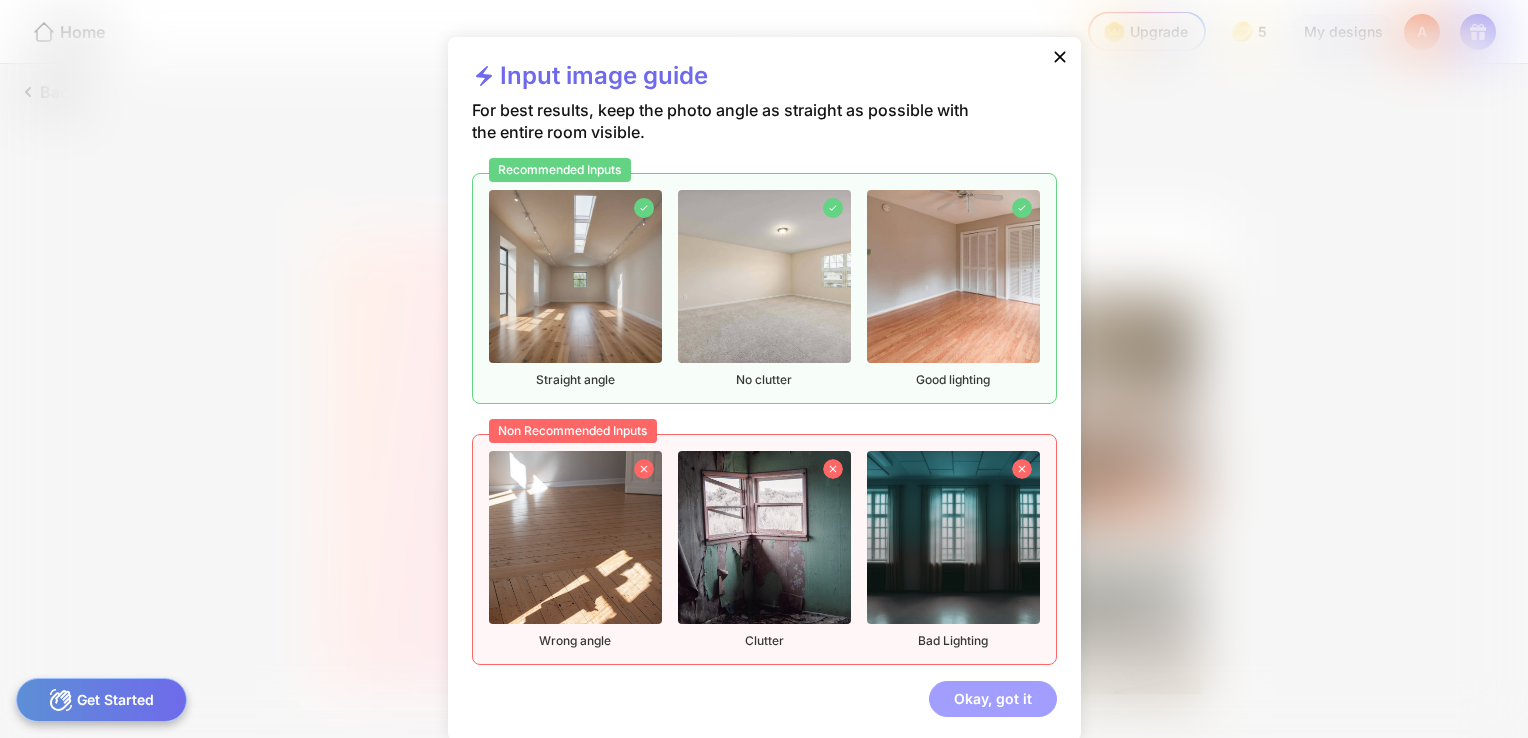 click on "Okay, got it" at bounding box center (993, 699) 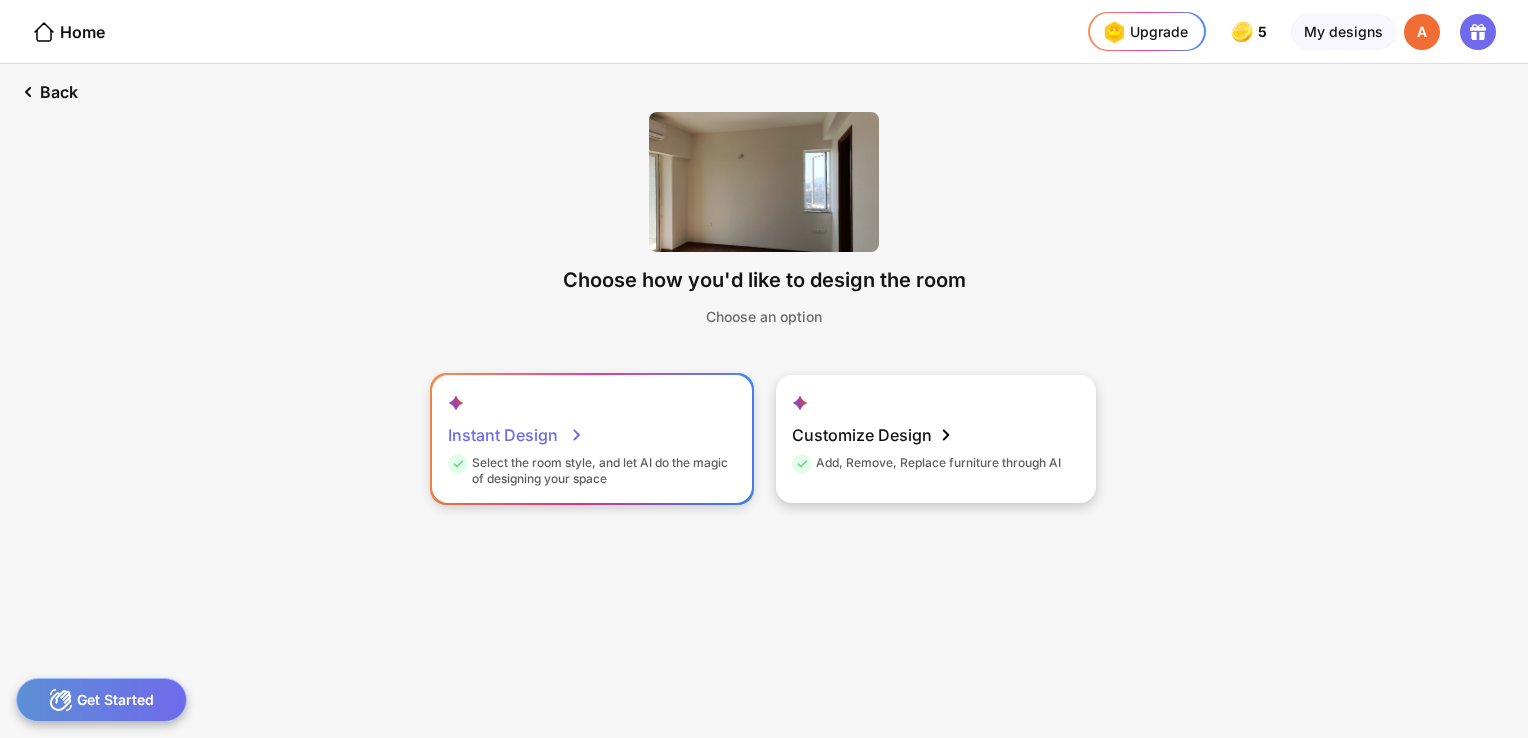 click on "Instant Design" at bounding box center (516, 435) 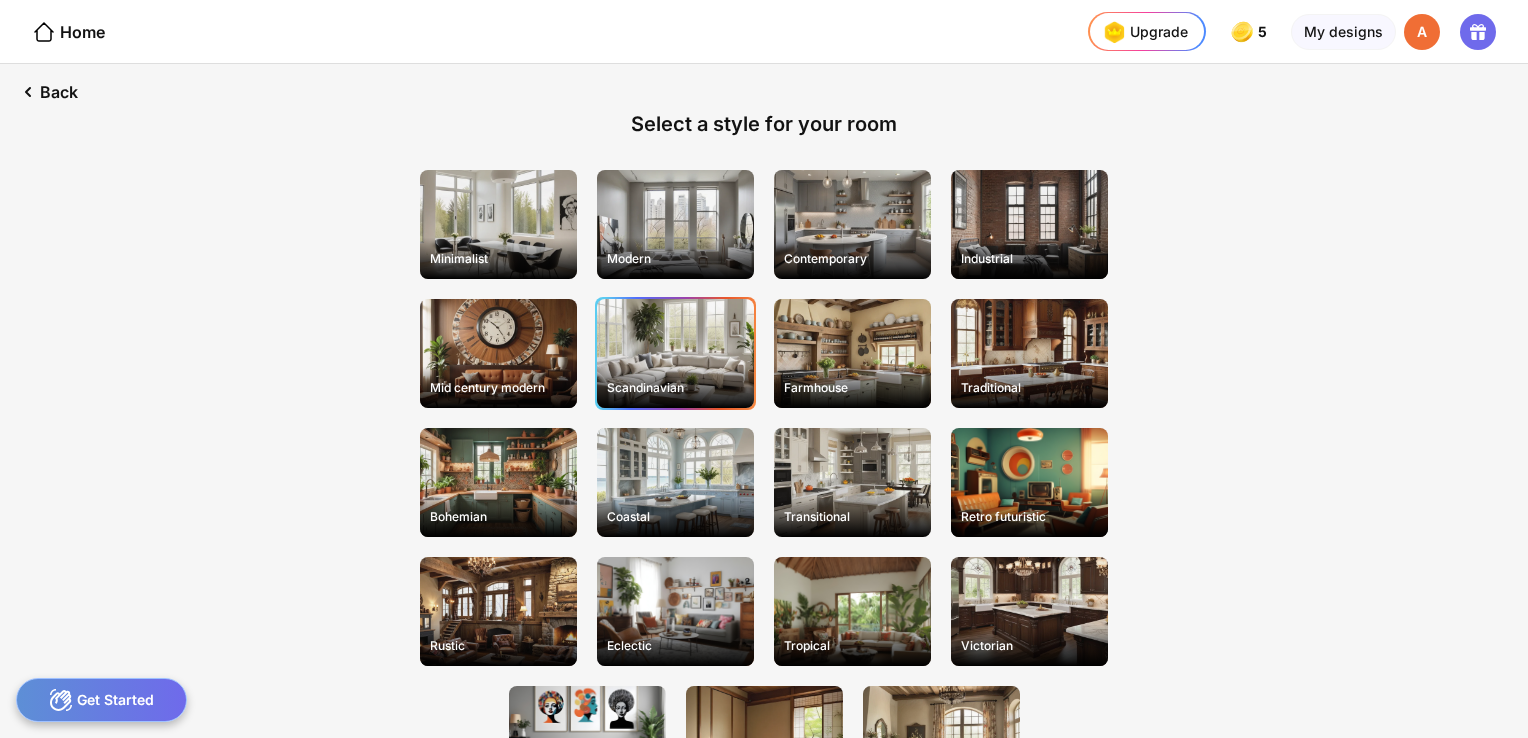 click on "Scandinavian" at bounding box center [675, 353] 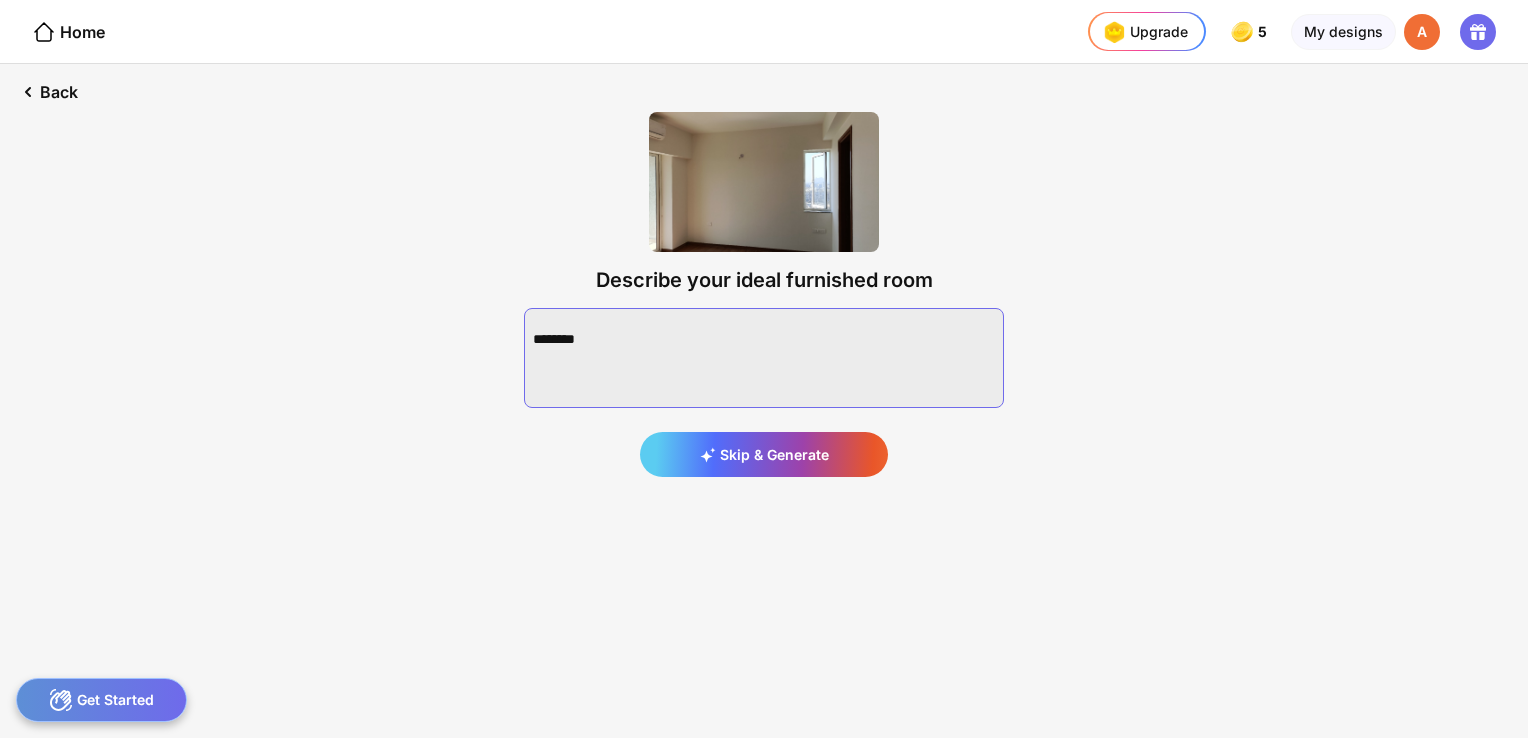 click at bounding box center [764, 358] 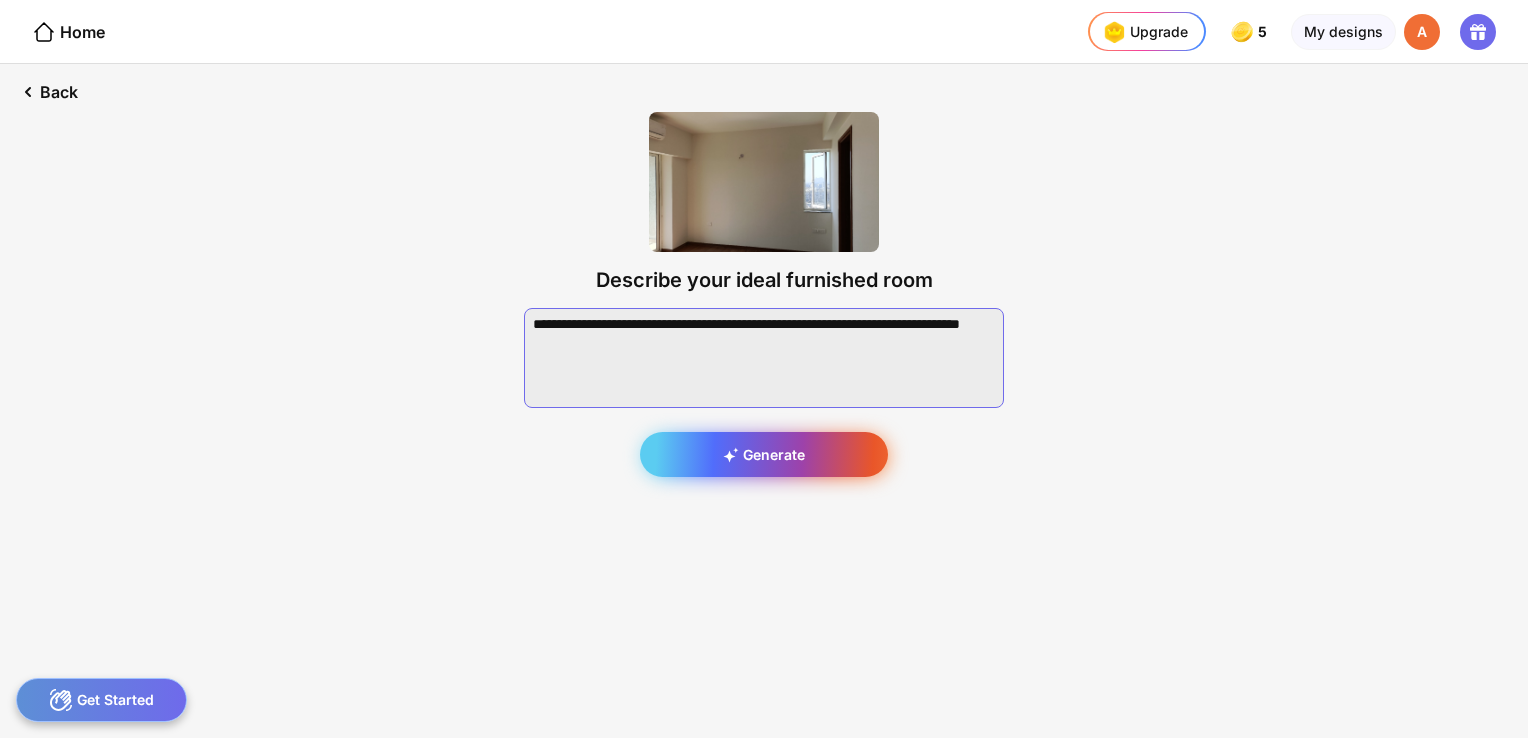 type on "**********" 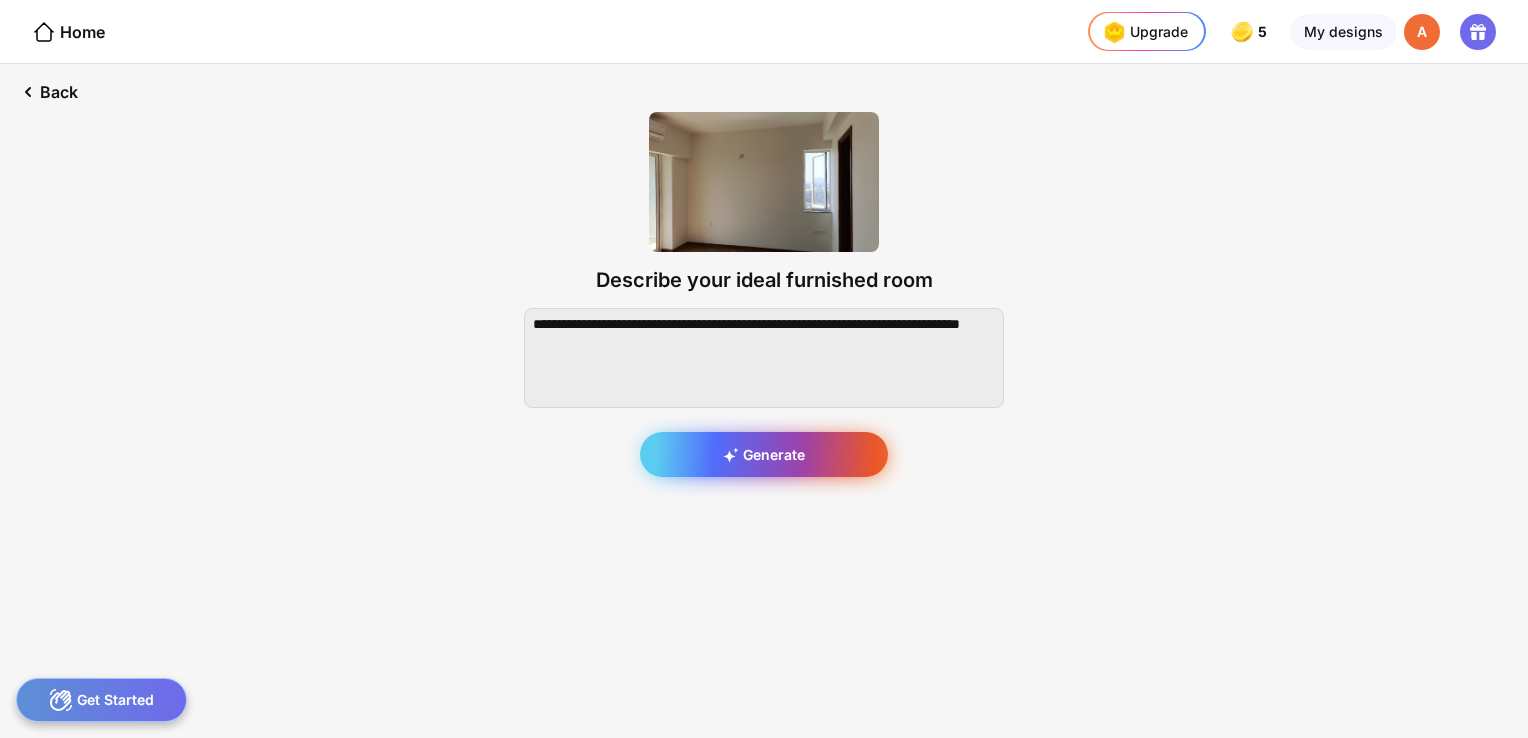 click on "Generate" at bounding box center [764, 454] 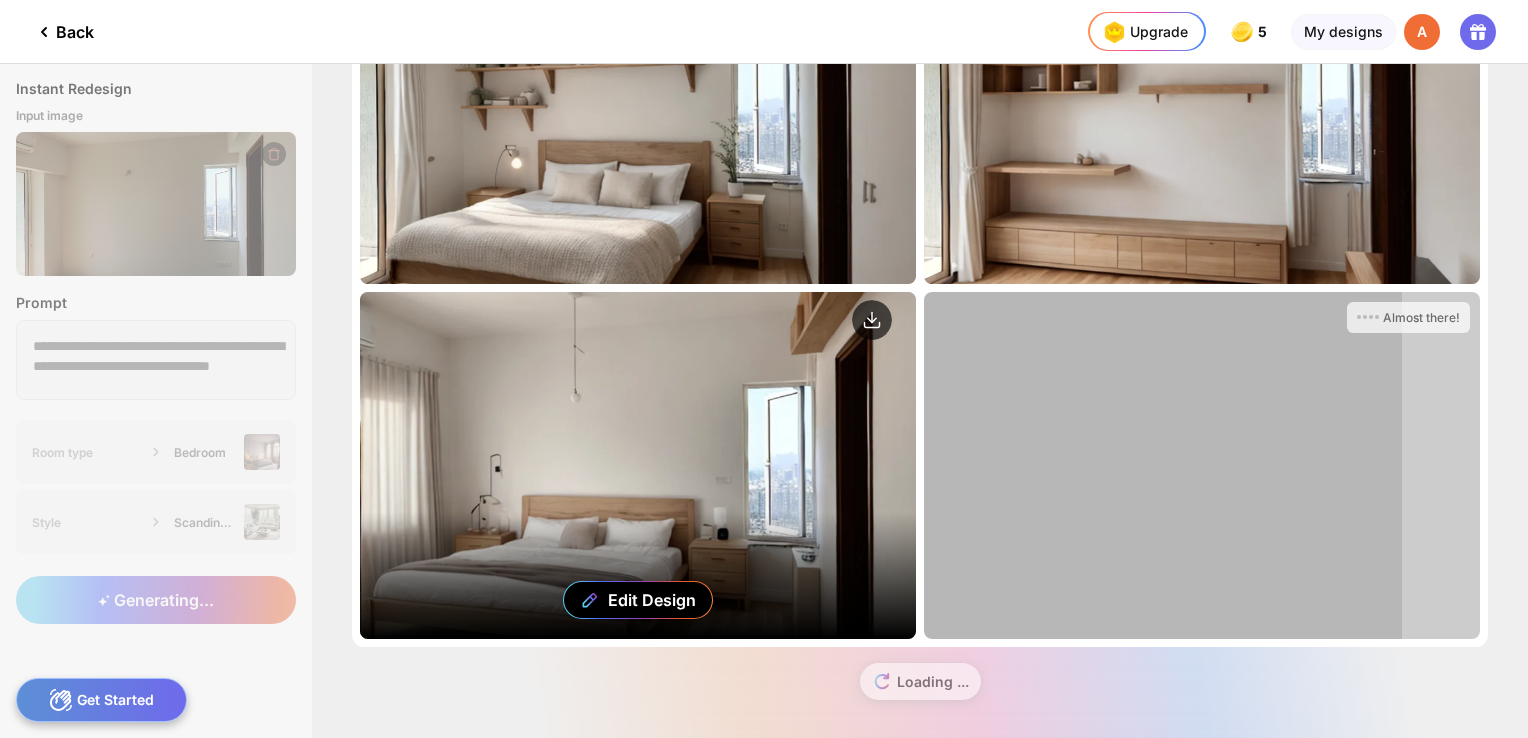 scroll, scrollTop: 159, scrollLeft: 0, axis: vertical 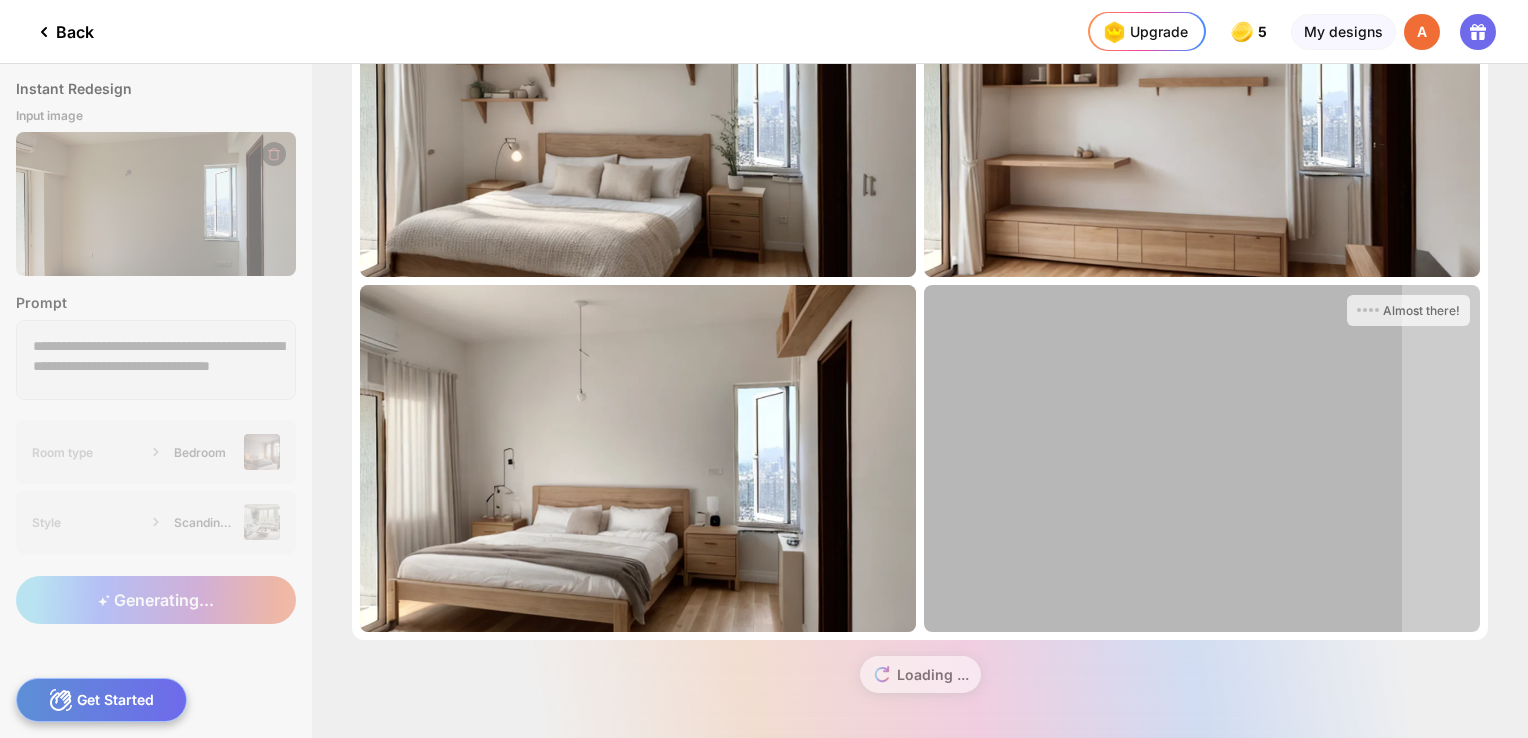 click on "Loading ..." at bounding box center (920, 682) 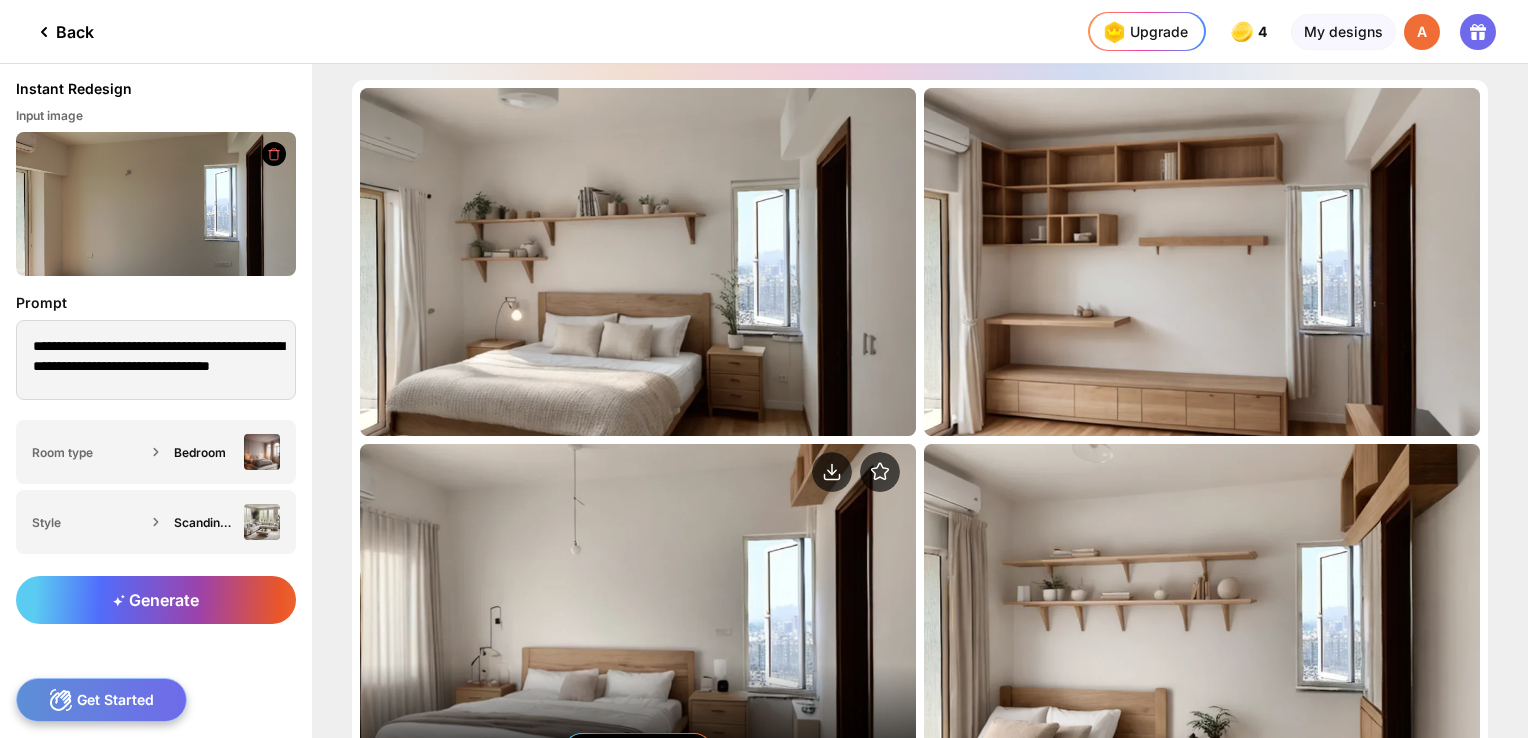 scroll, scrollTop: 210, scrollLeft: 0, axis: vertical 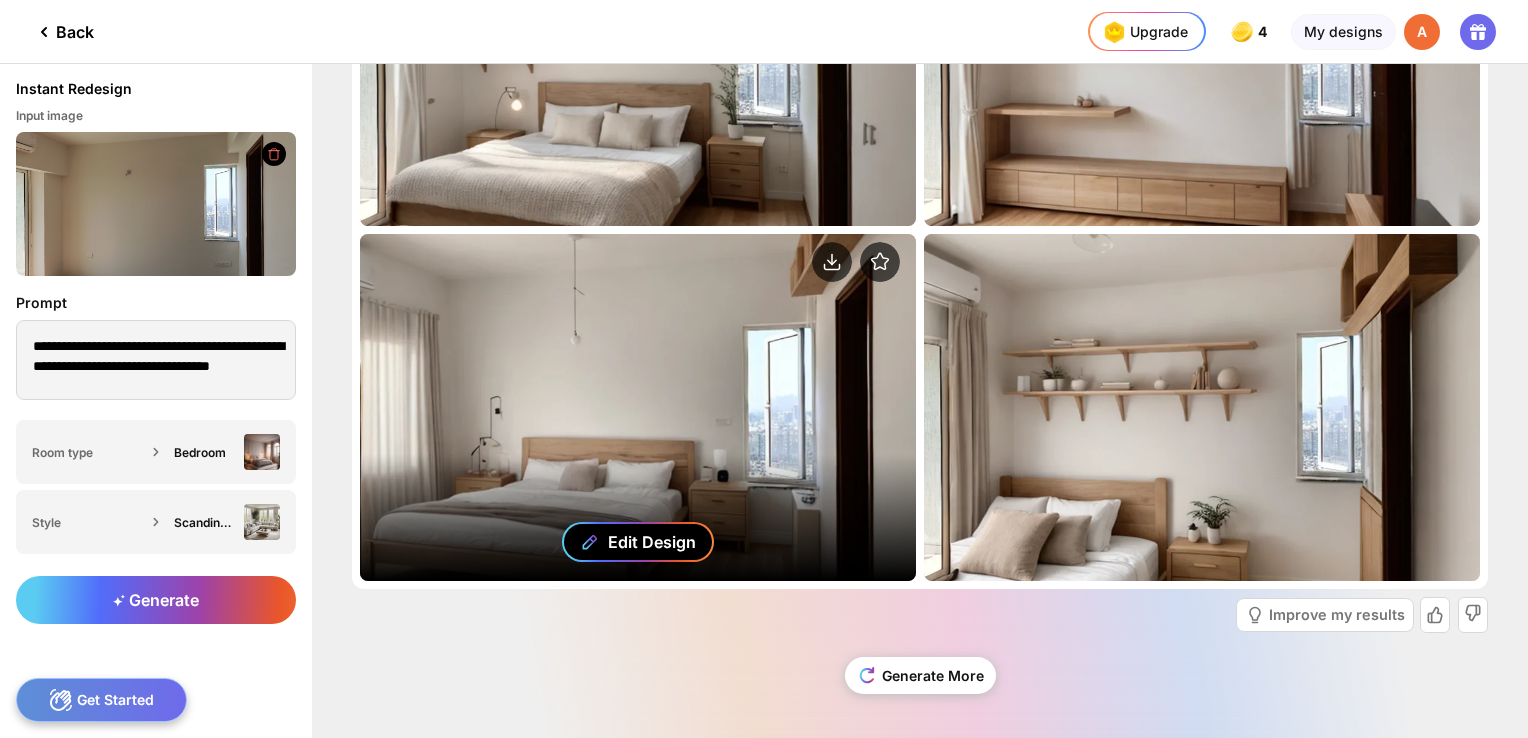 click on "Edit Design" at bounding box center [652, 542] 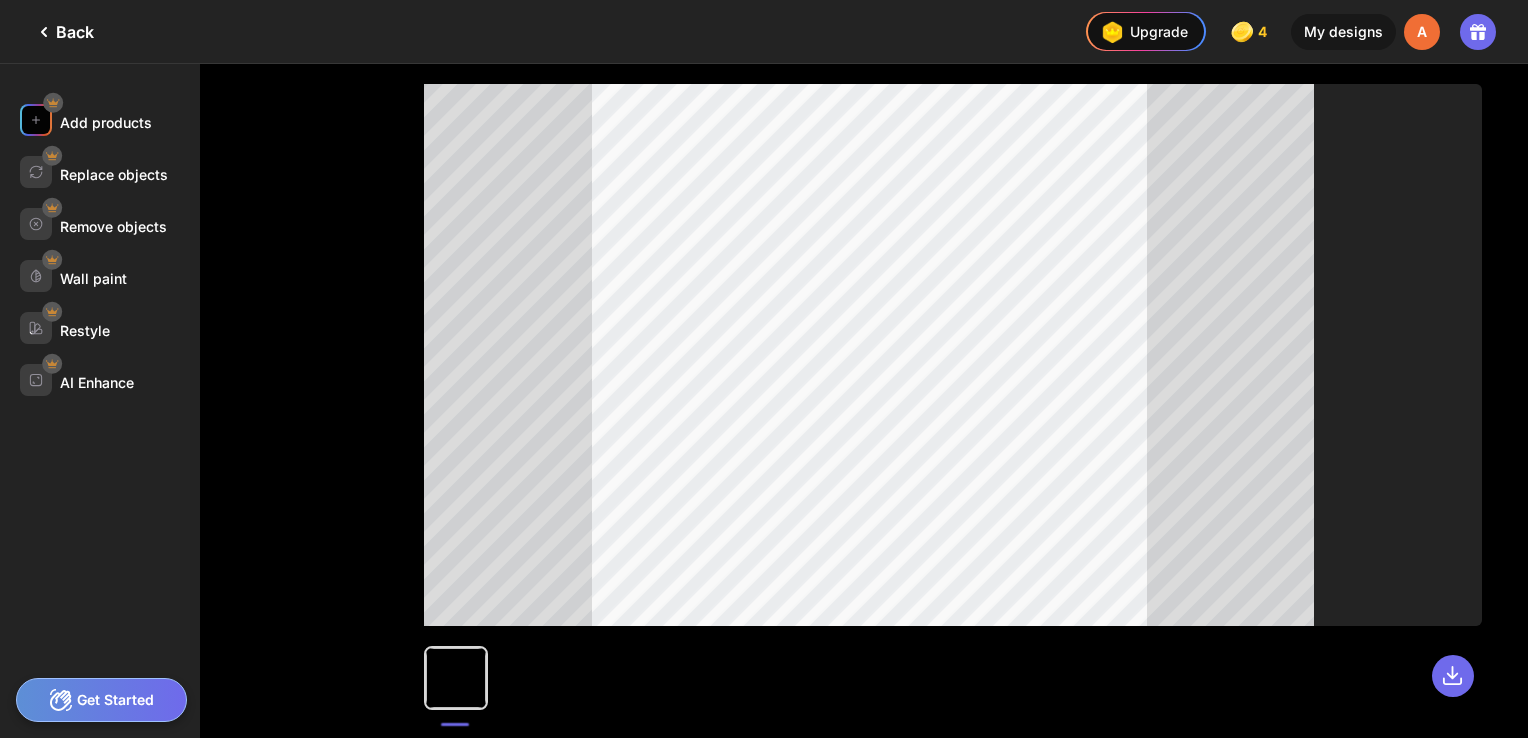 click on "Add products" at bounding box center [106, 122] 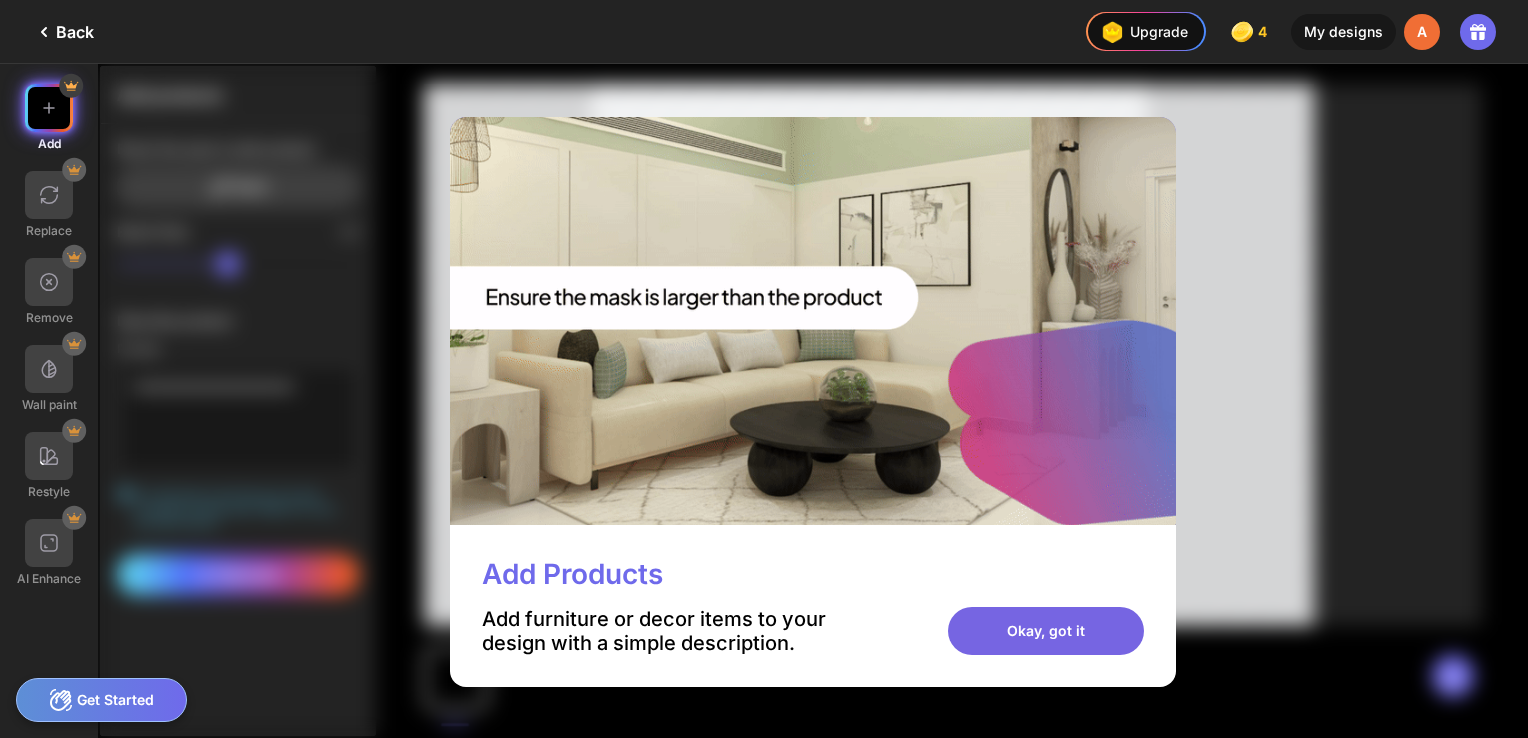 click on "Okay, got it" at bounding box center [1046, 631] 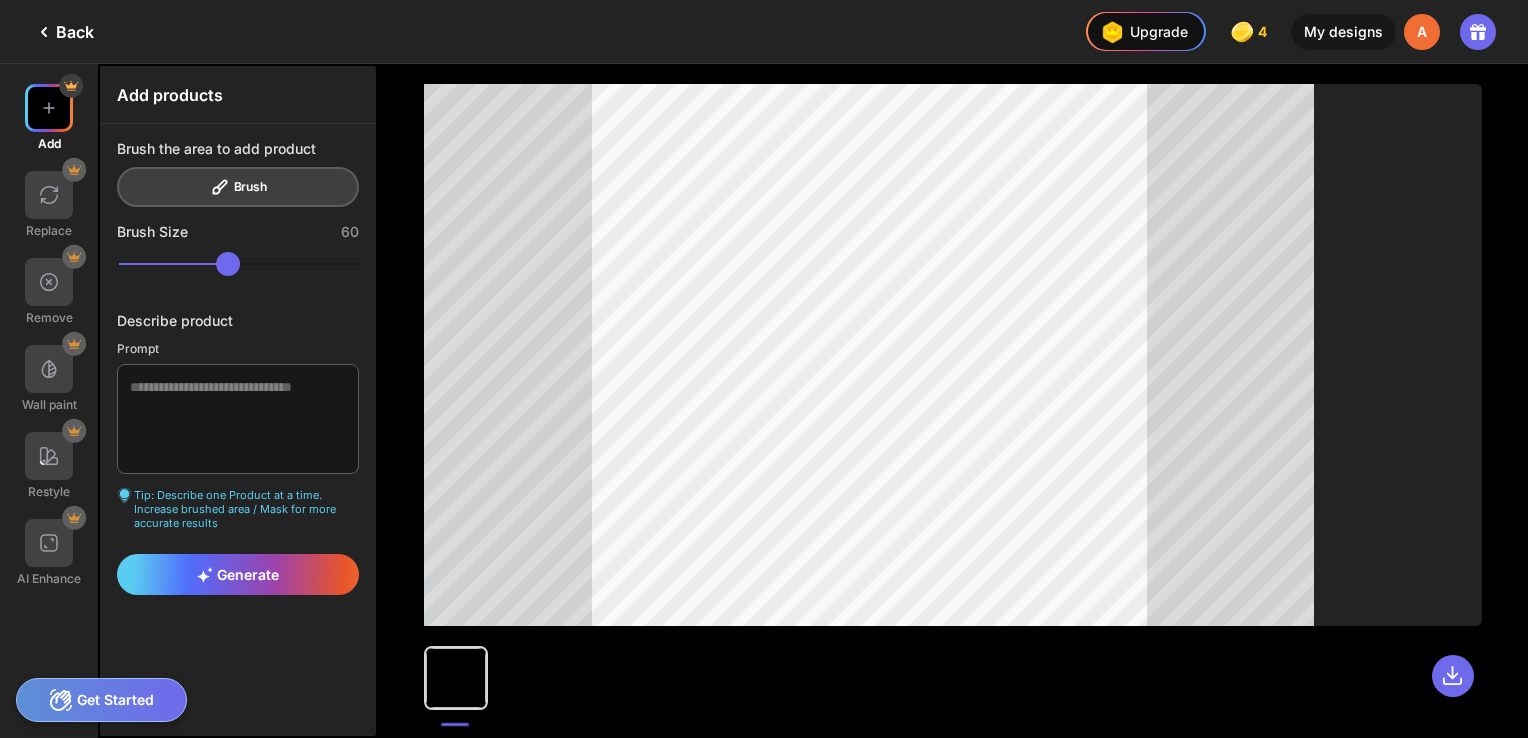 click 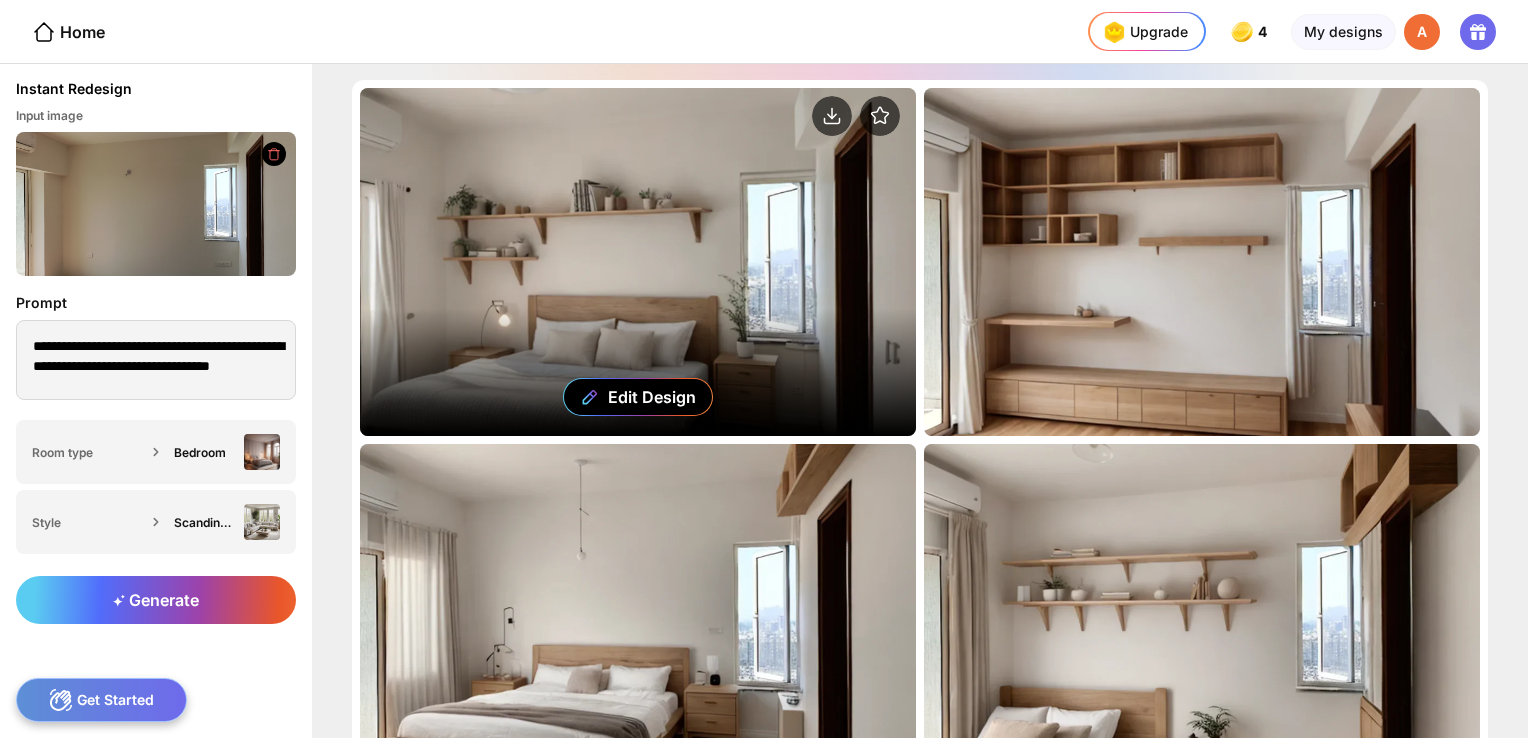 click on "Edit Design" at bounding box center (638, 262) 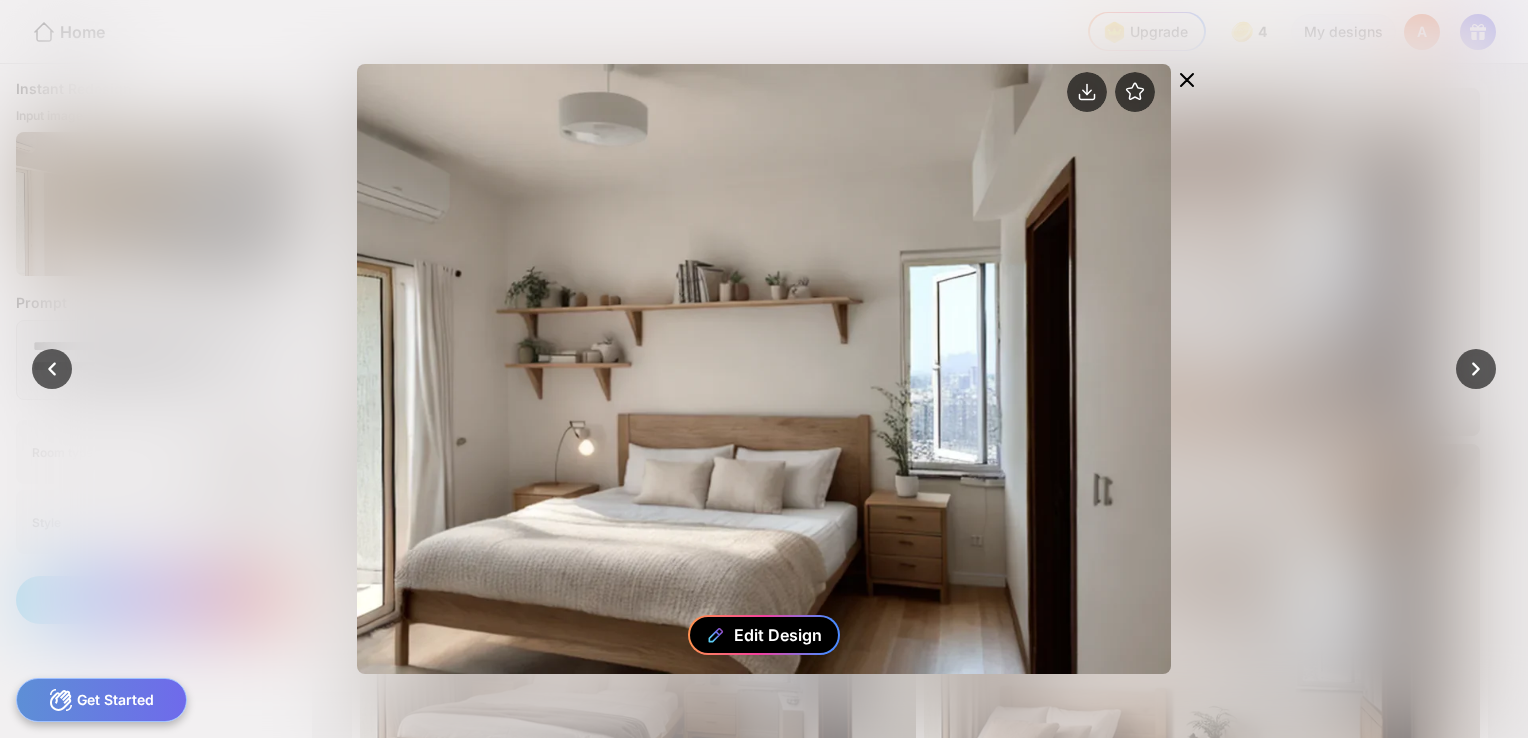 click on "Edit Design" at bounding box center (764, 635) 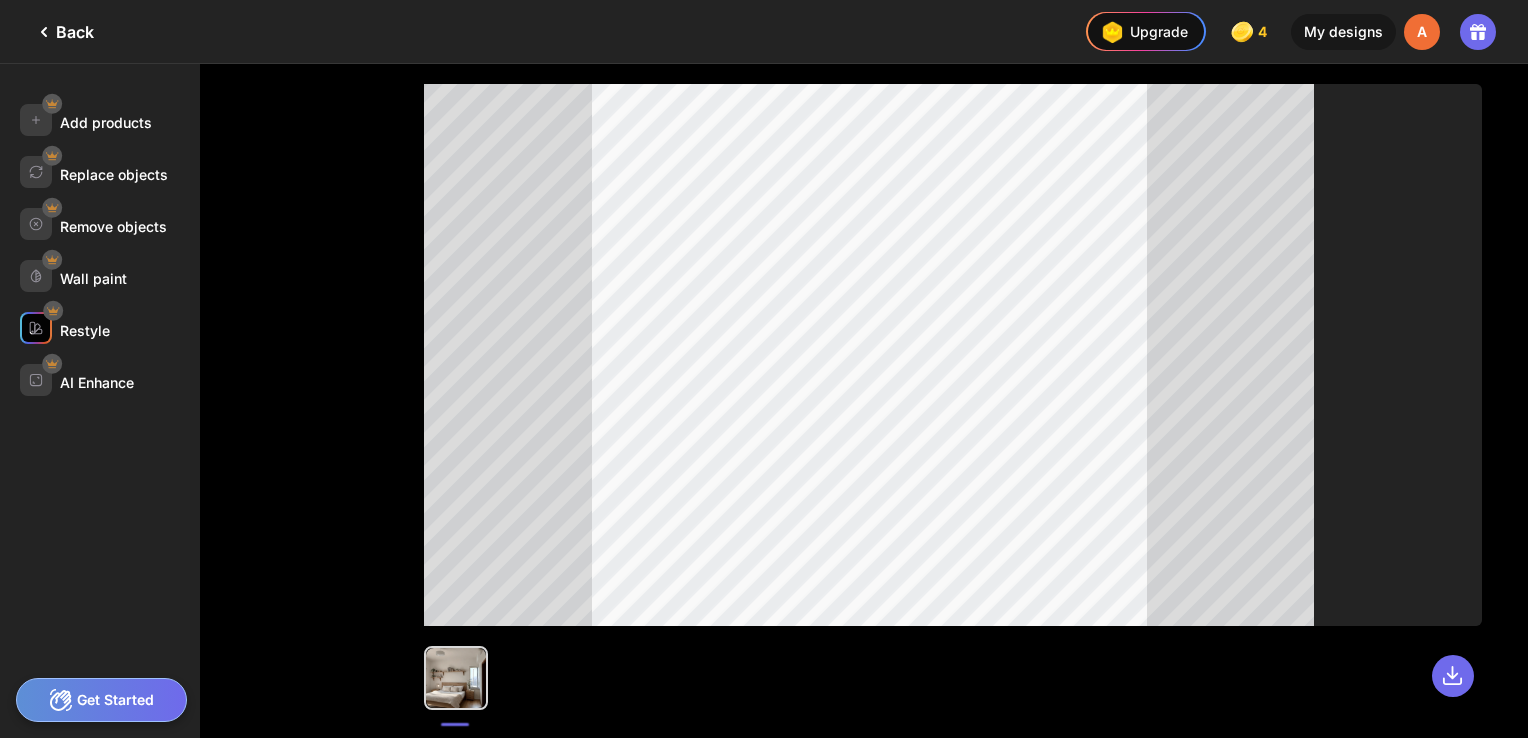 click on "Restyle" at bounding box center (85, 330) 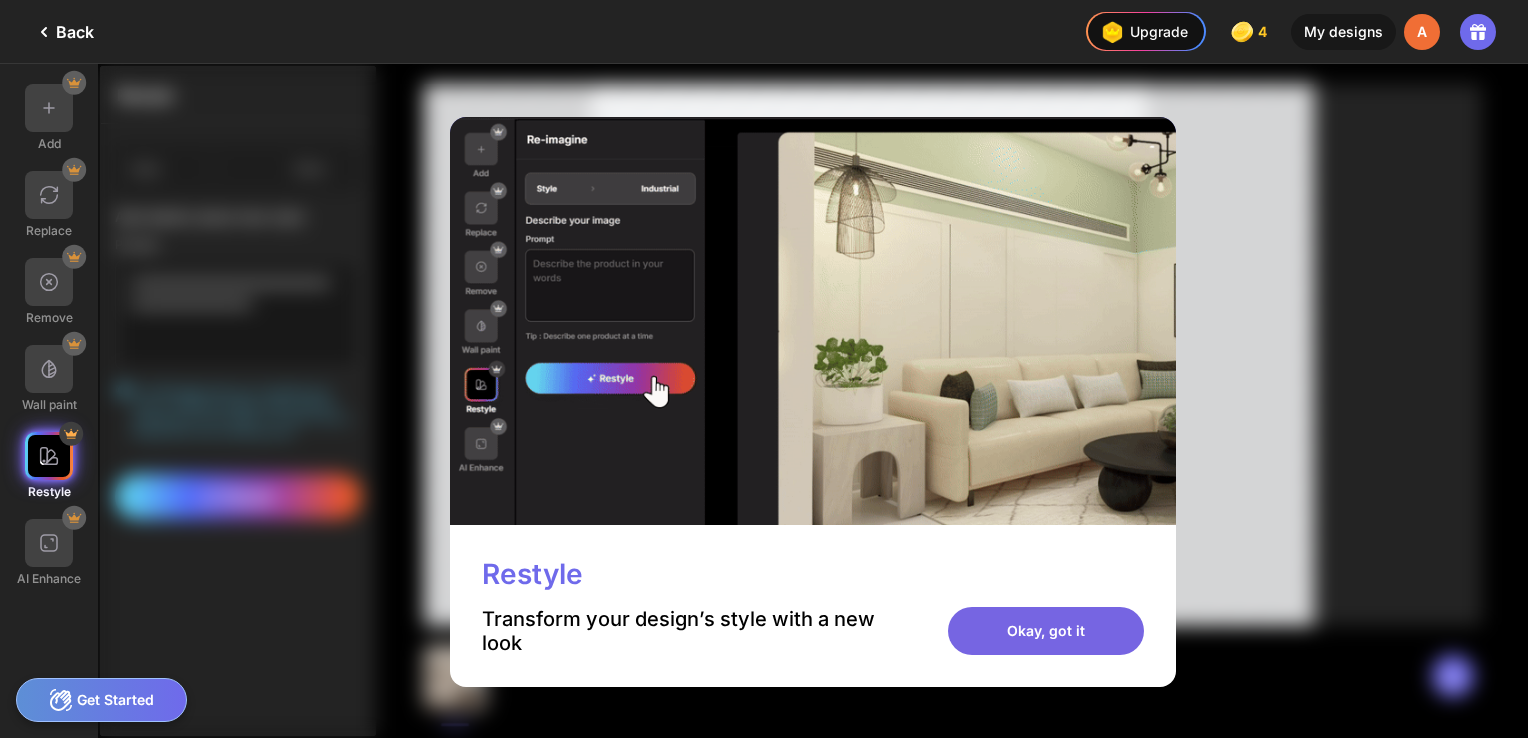 click on "Okay, got it" at bounding box center [1046, 631] 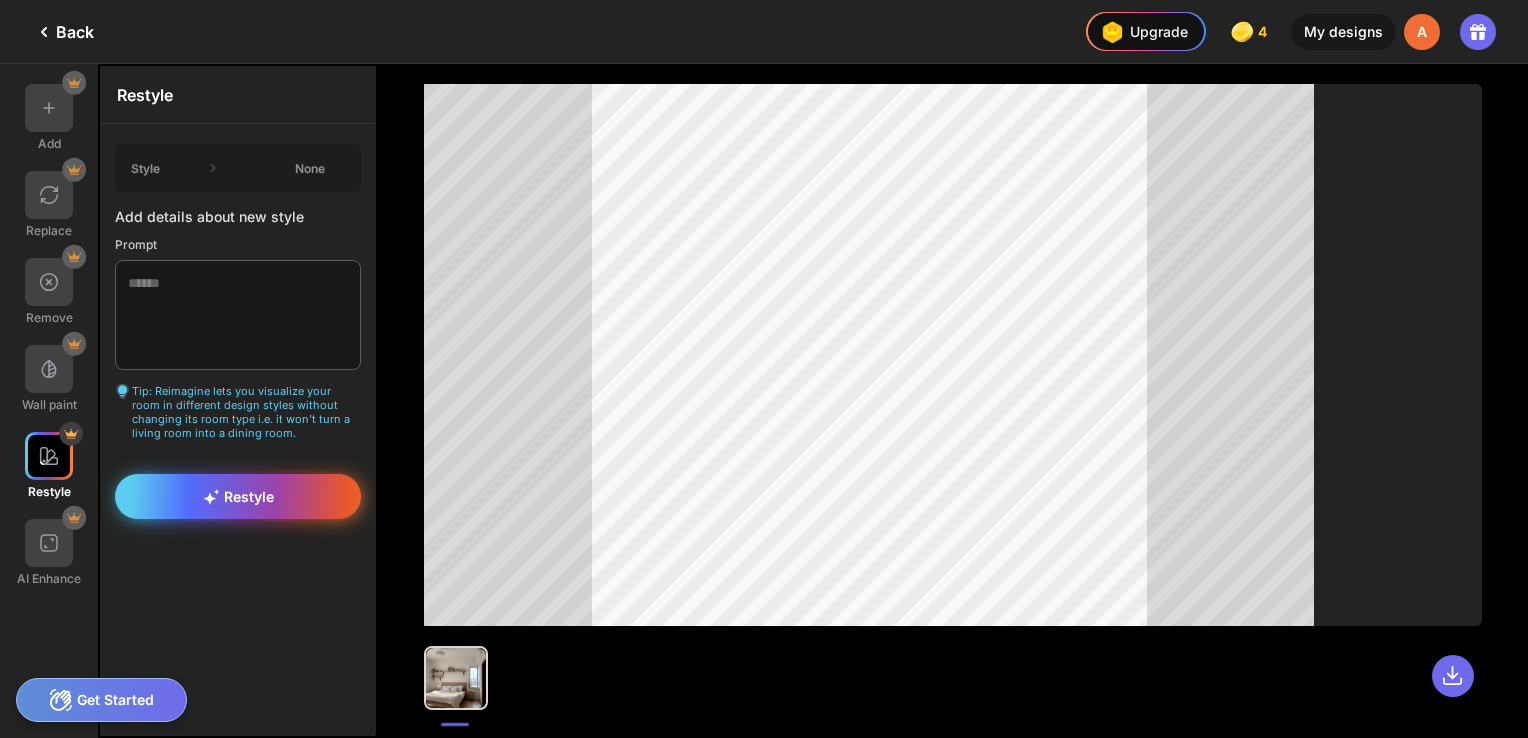 click on "Restyle" at bounding box center [238, 496] 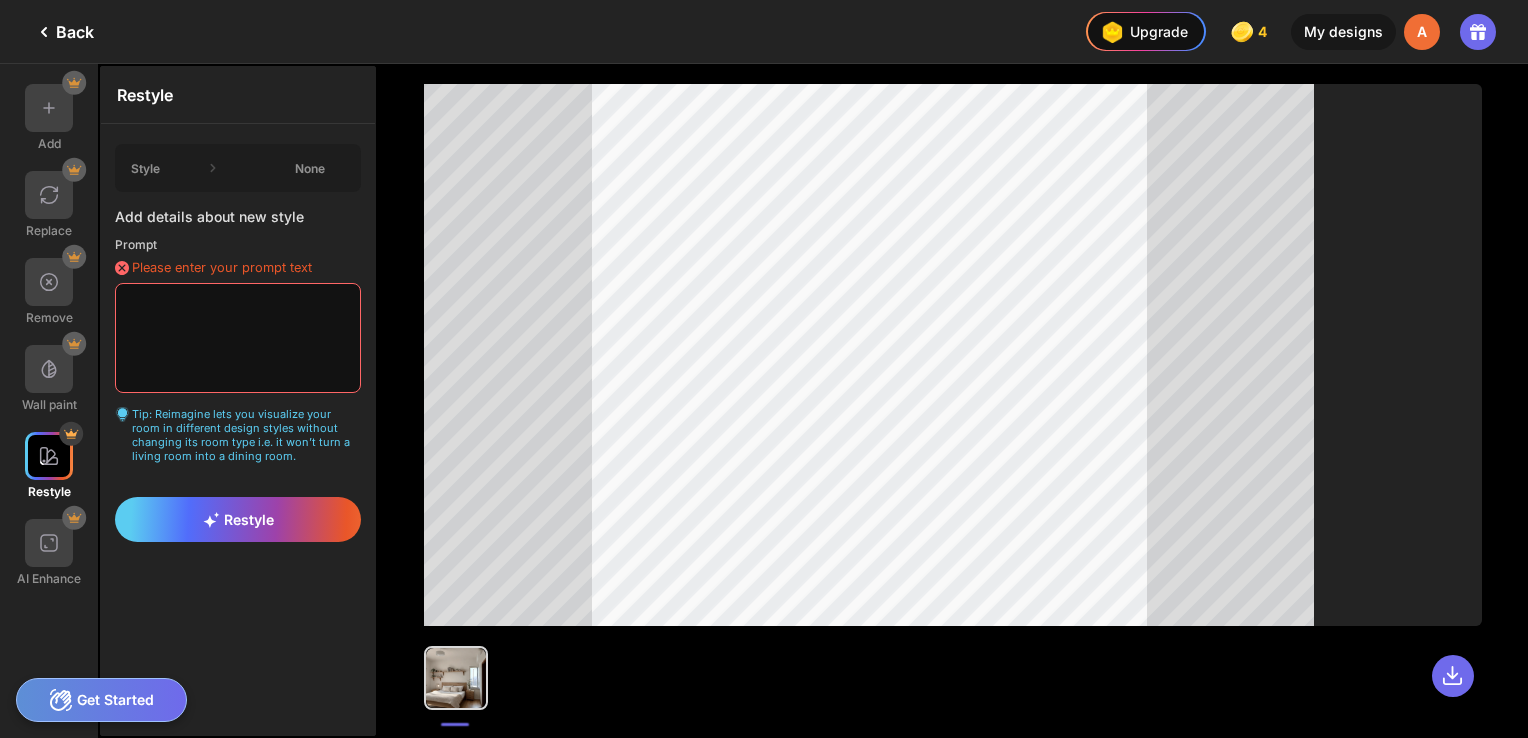 click at bounding box center [238, 338] 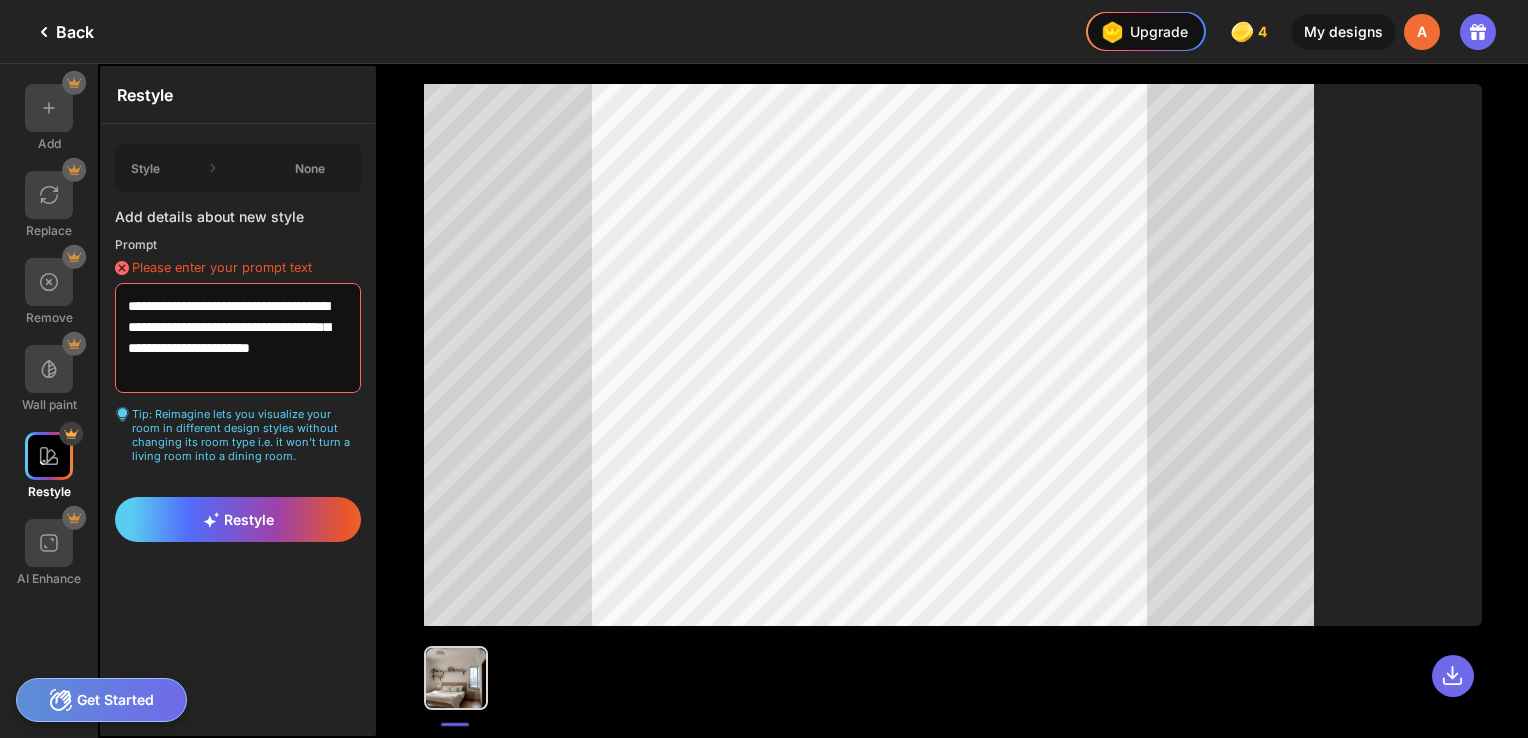 scroll, scrollTop: 6, scrollLeft: 0, axis: vertical 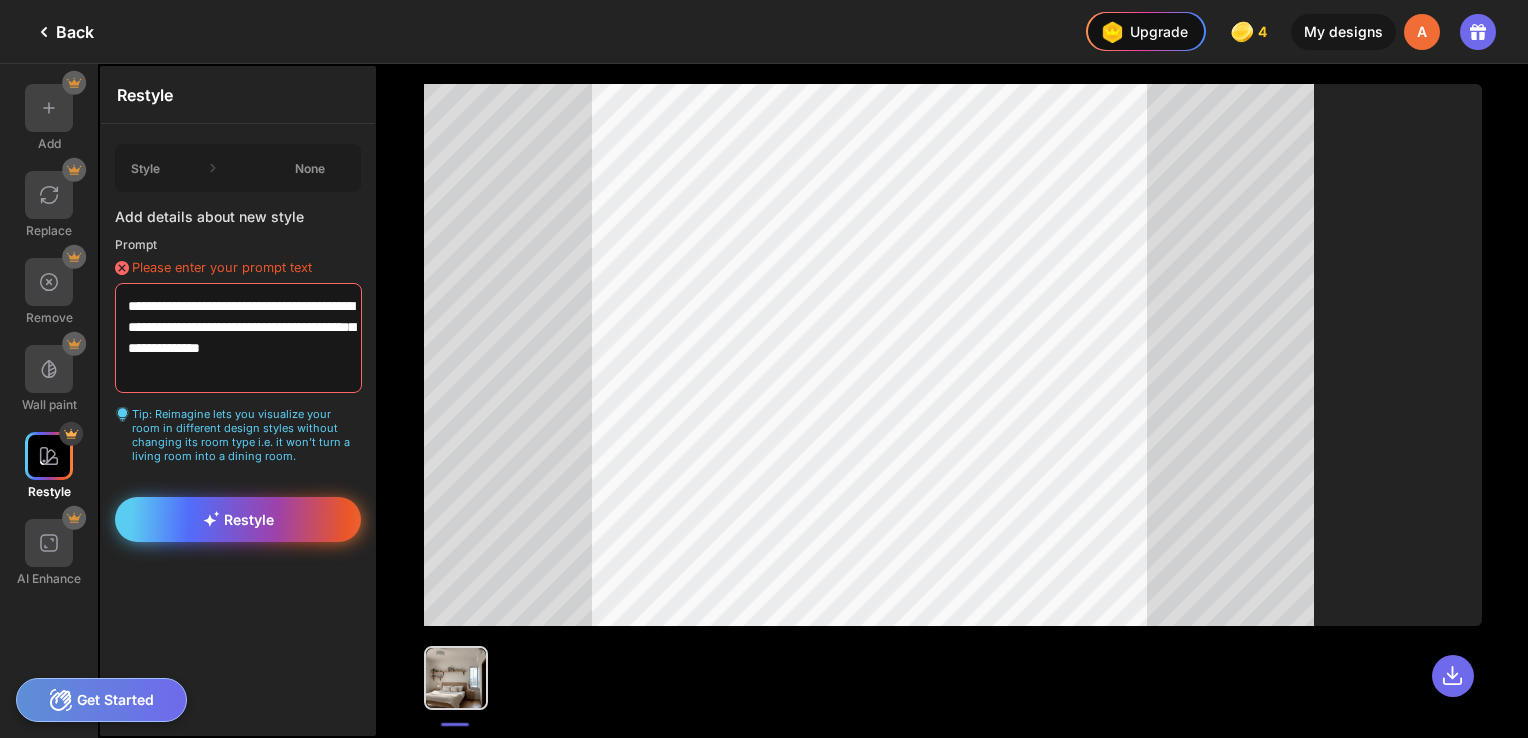 type on "**********" 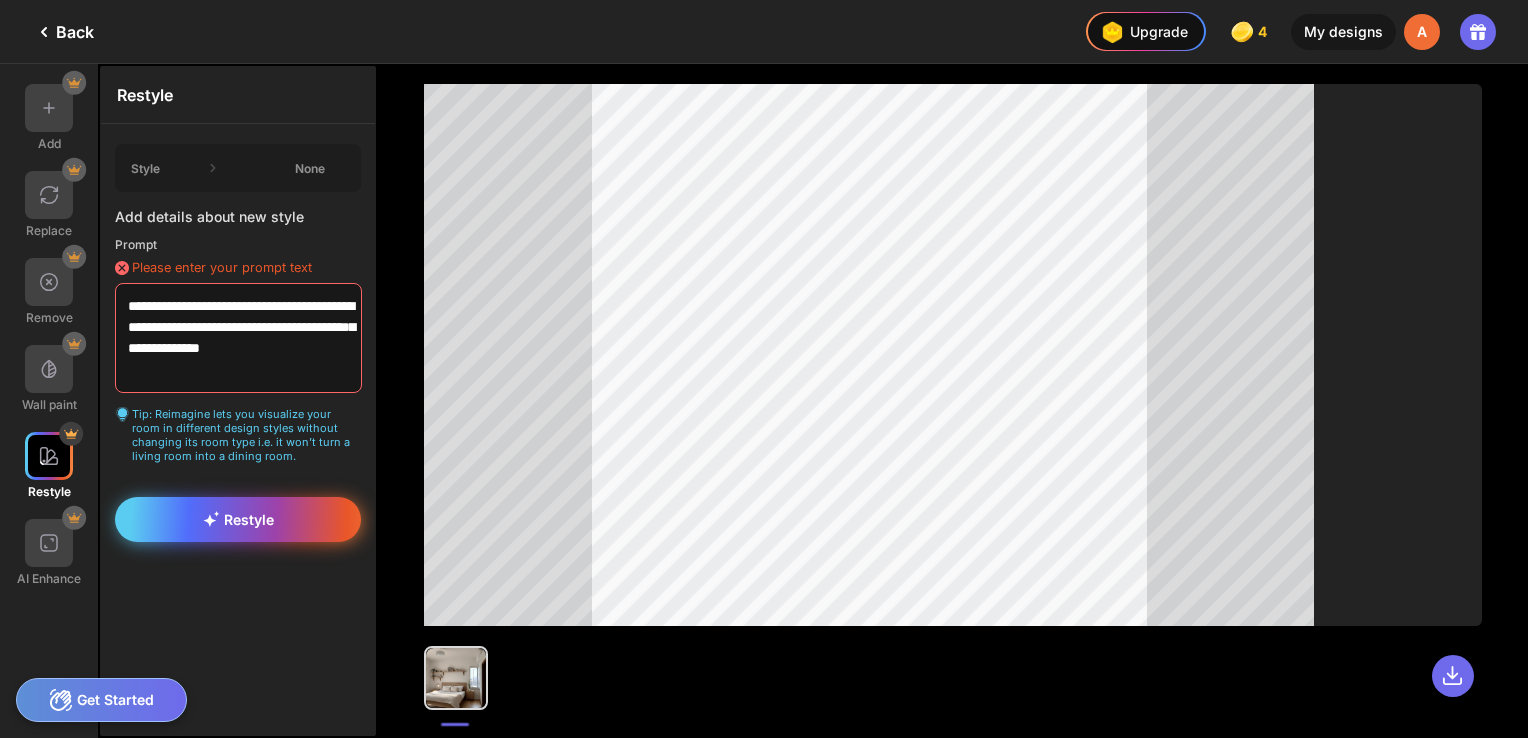 click on "Restyle" at bounding box center [238, 519] 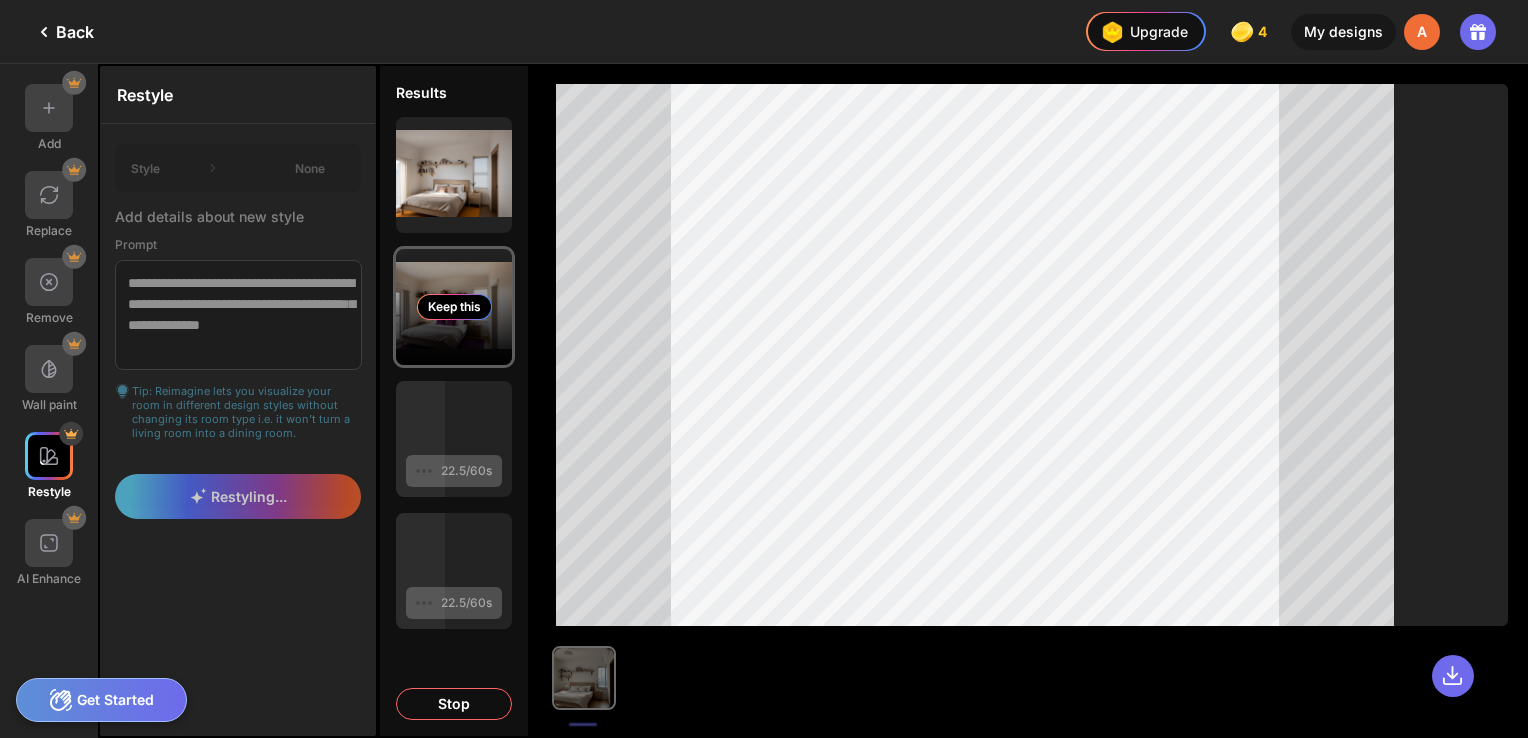 click on "Keep this" at bounding box center [454, 307] 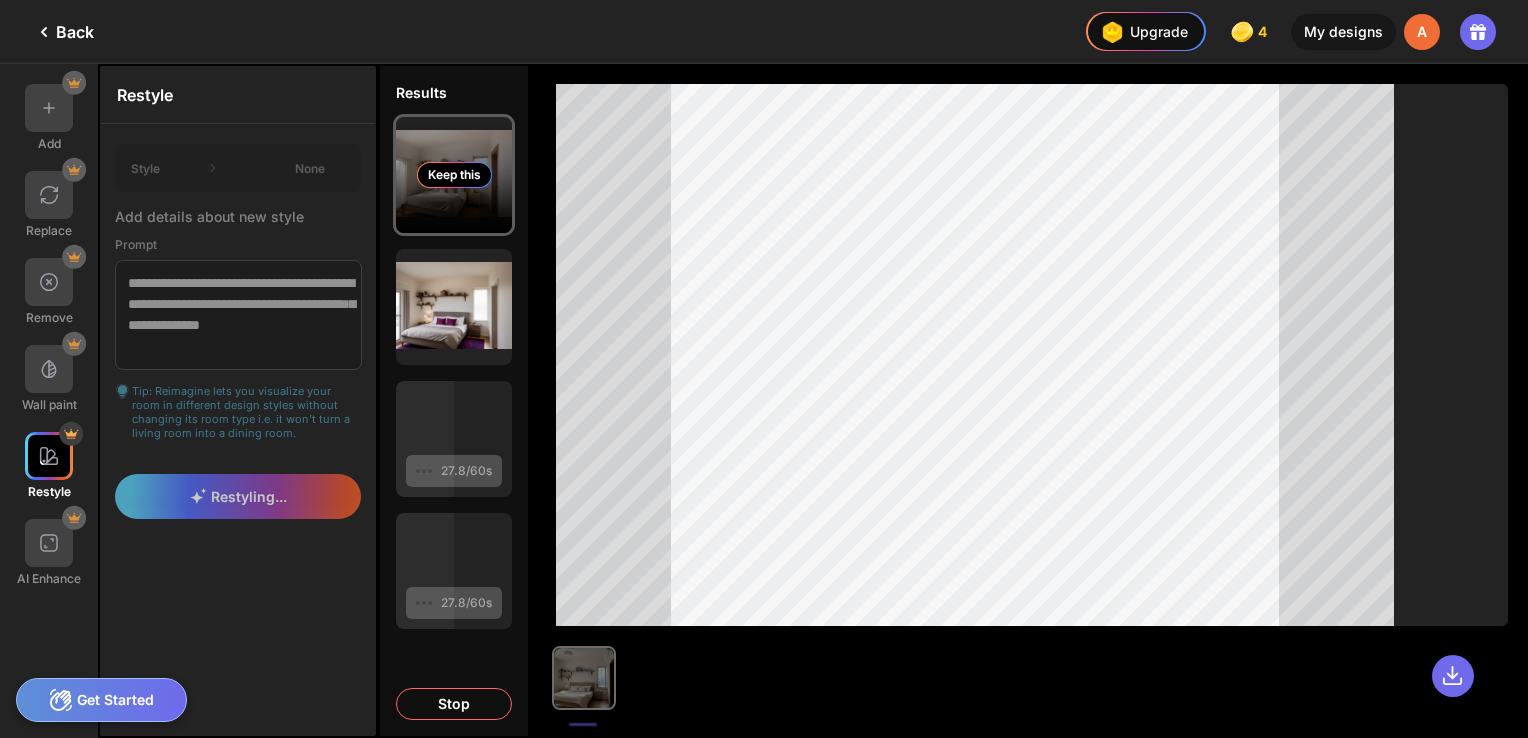 click on "Keep this" at bounding box center [454, 175] 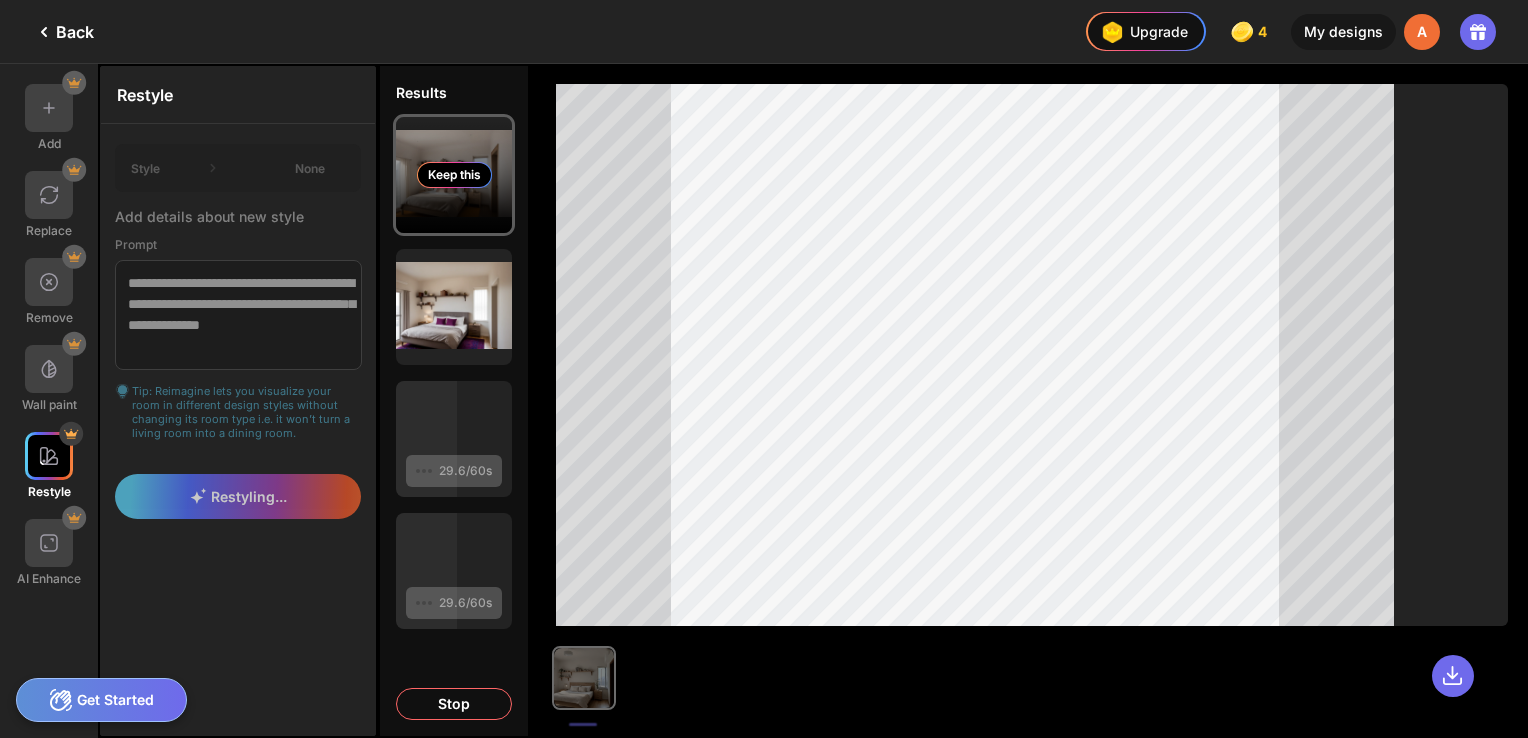 click on "Keep this" at bounding box center [454, 175] 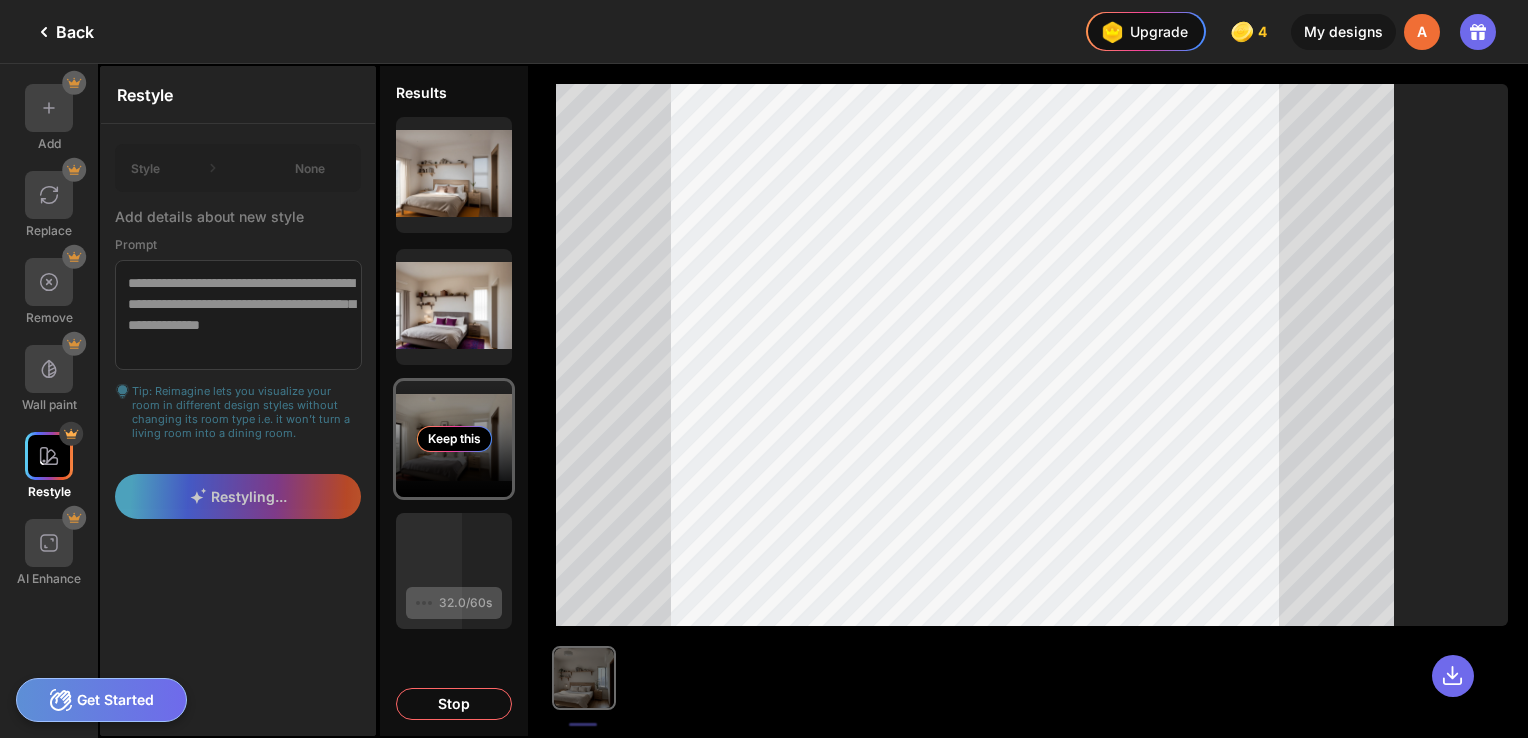 click on "Keep this" at bounding box center [454, 439] 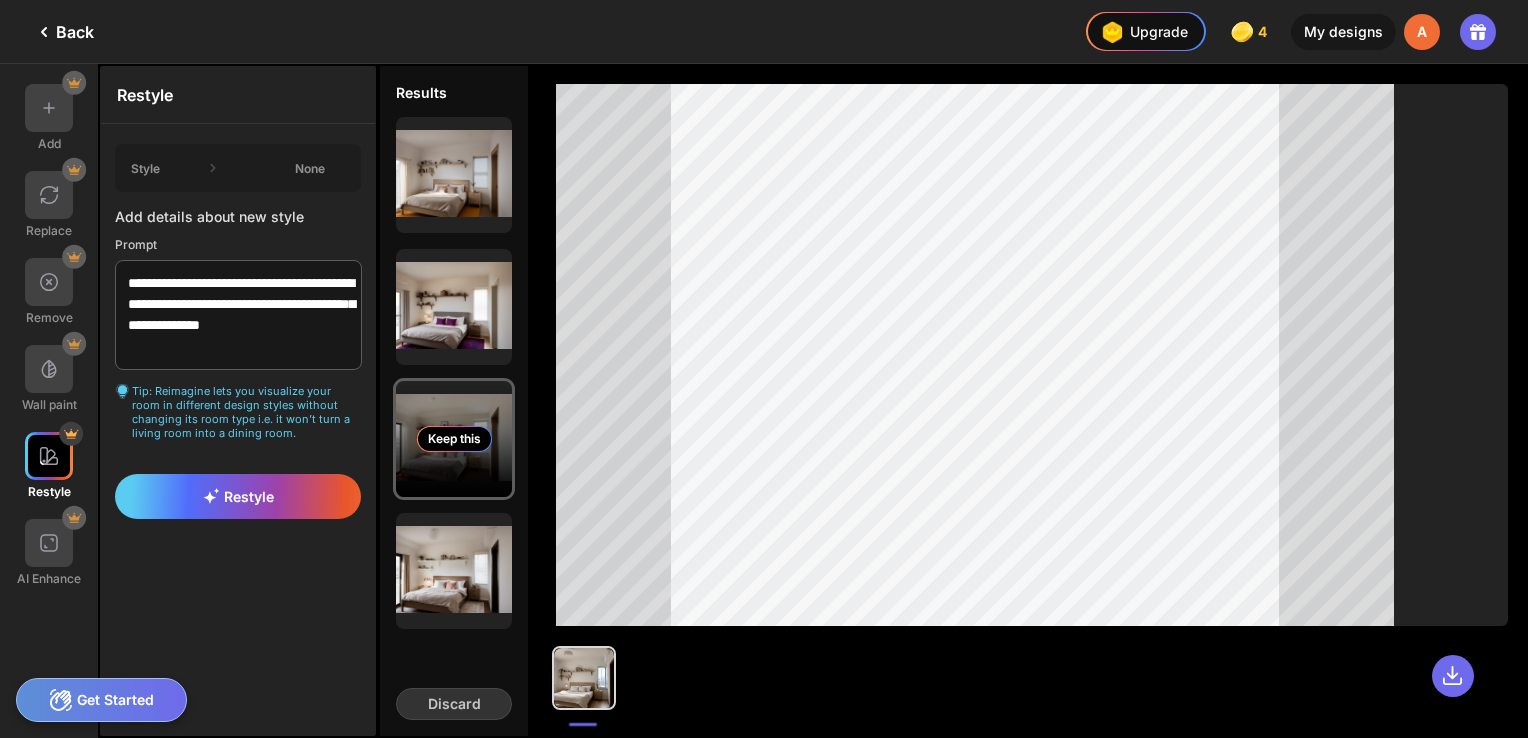 click on "Keep this" at bounding box center (454, 439) 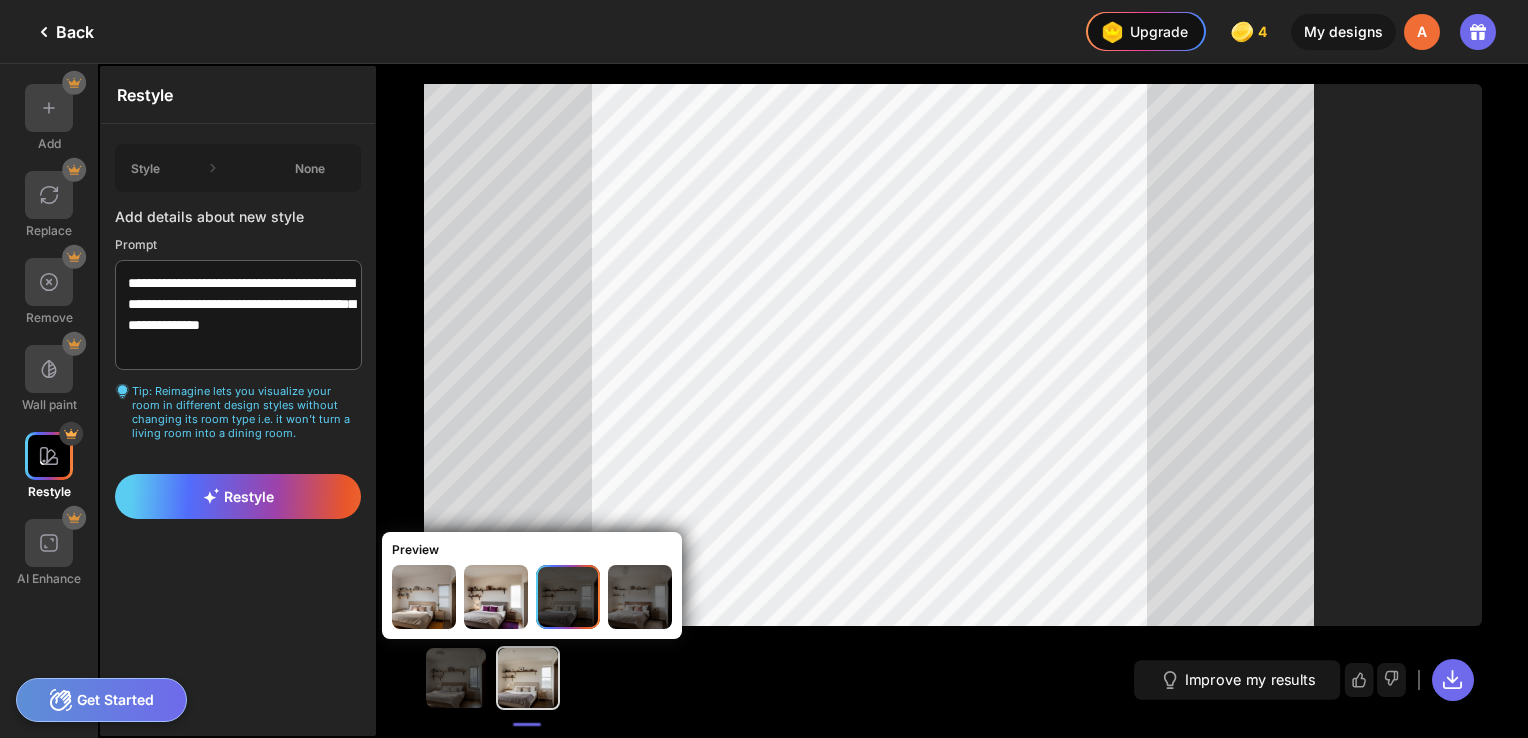 click at bounding box center (640, 597) 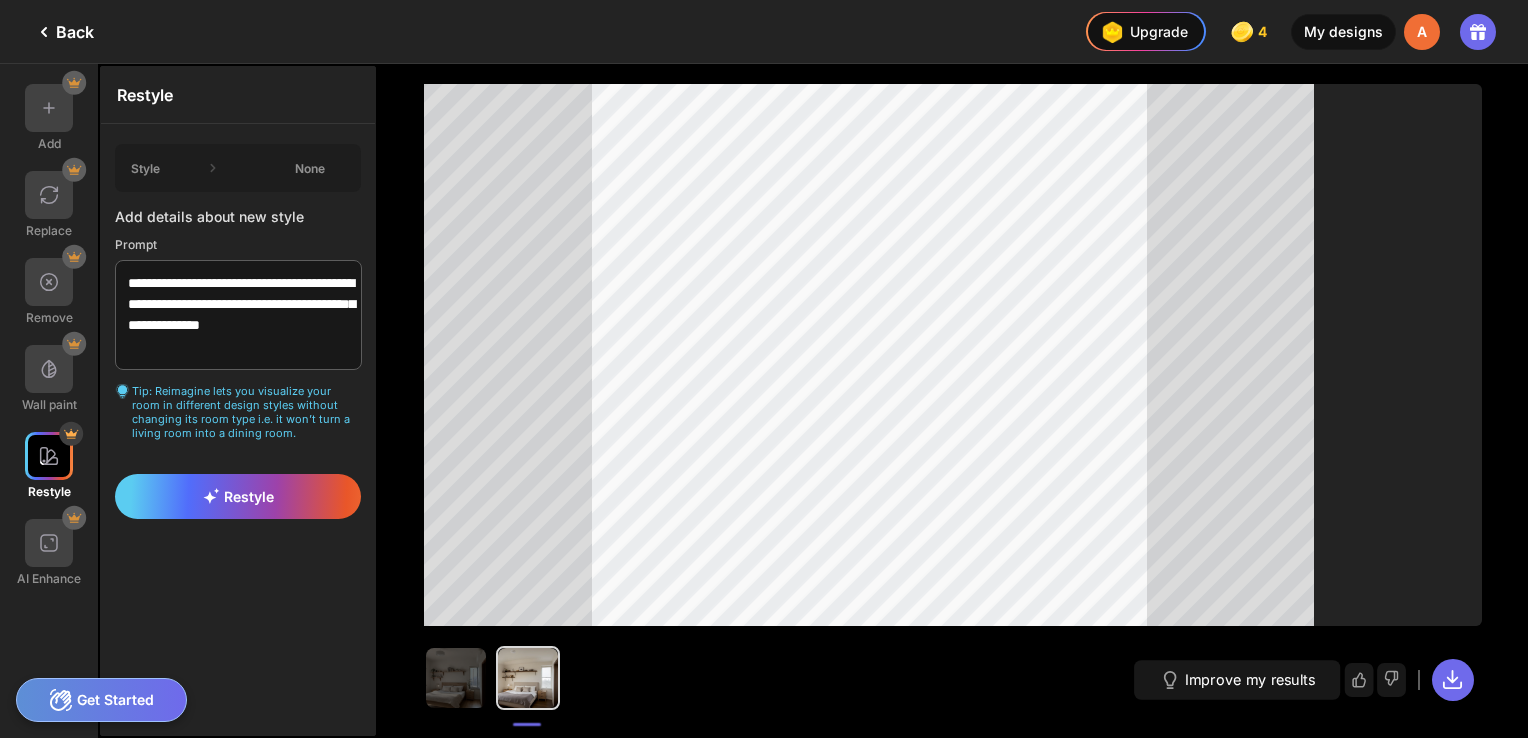 click on "My designs" 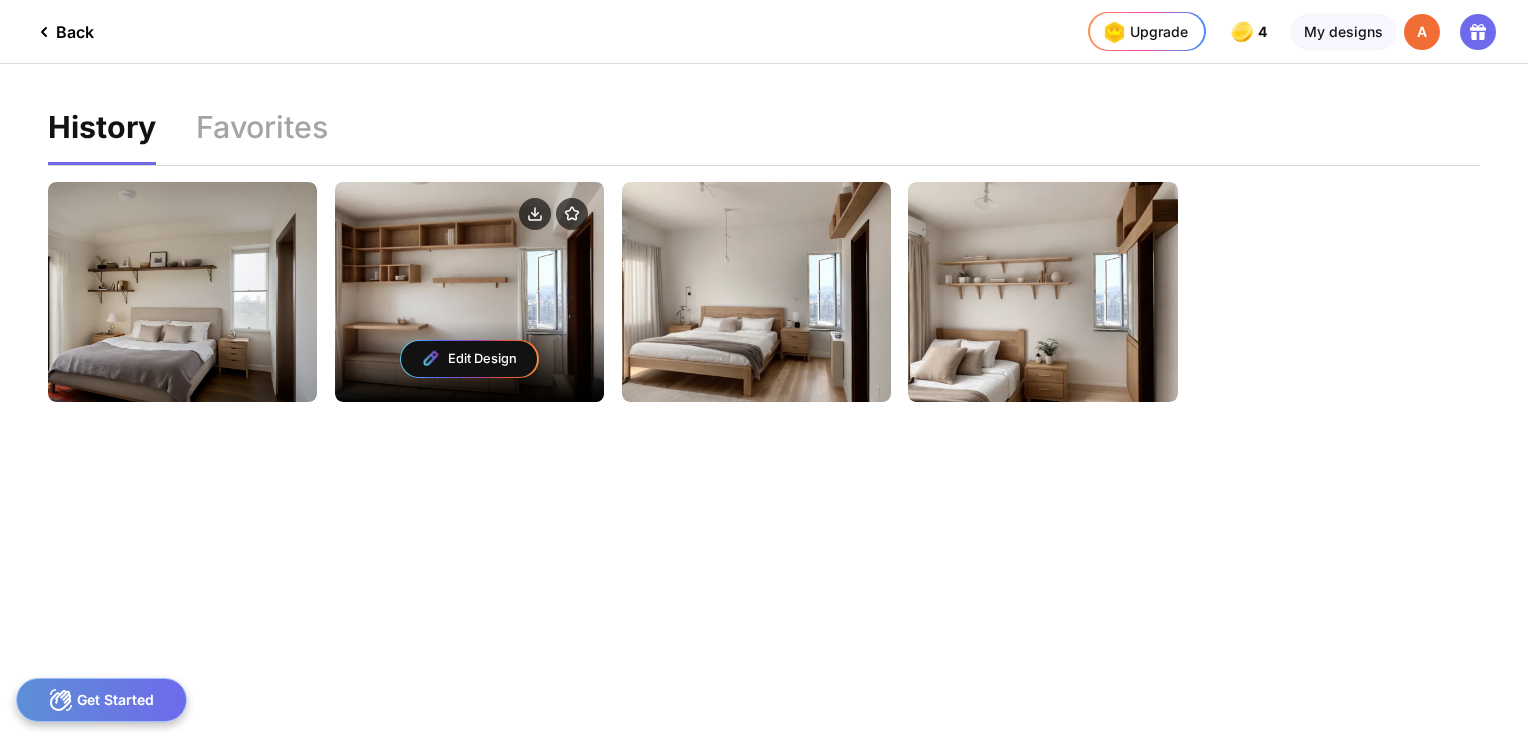 click on "Edit Design" at bounding box center [469, 359] 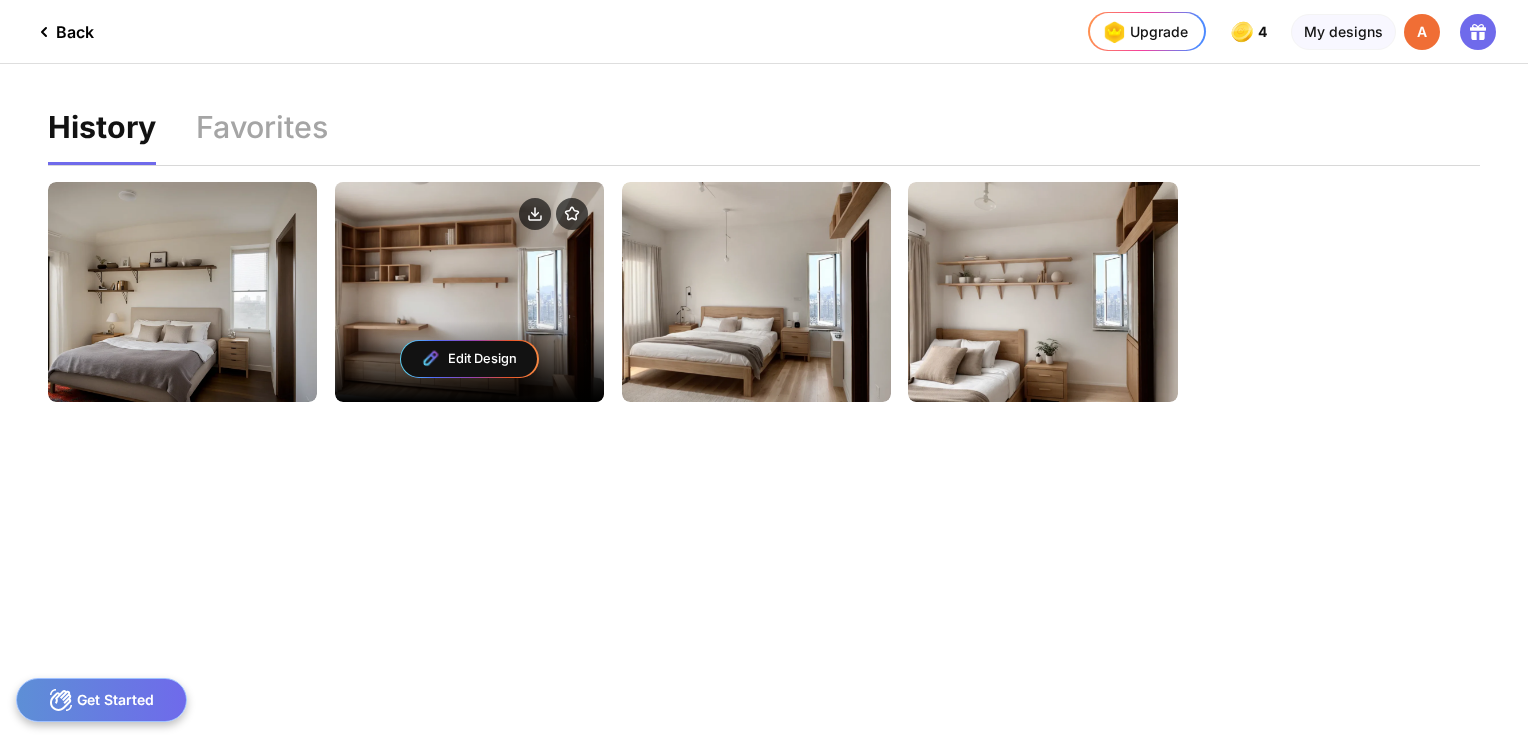 click on "Edit Design" at bounding box center (469, 359) 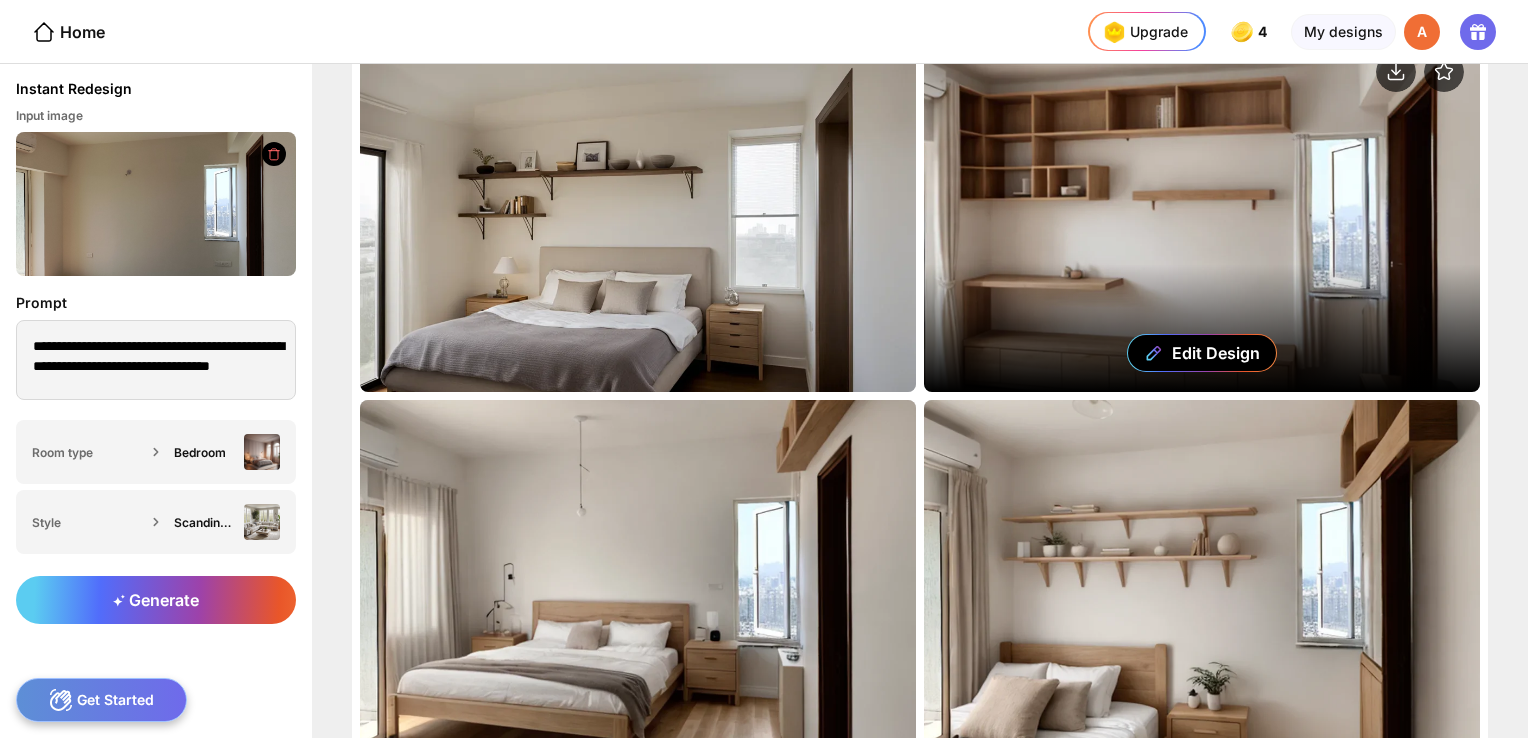 scroll, scrollTop: 43, scrollLeft: 0, axis: vertical 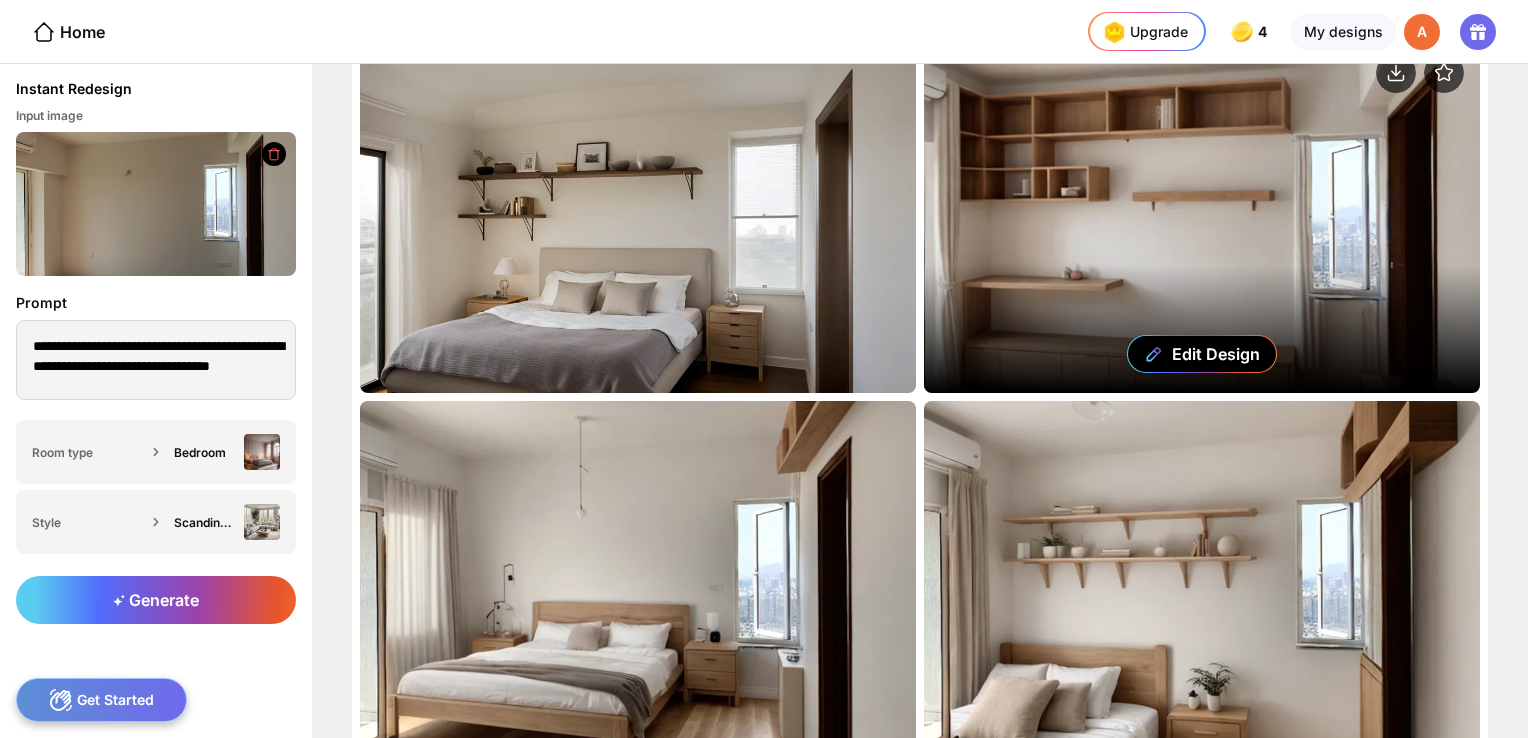 click on "Edit Design" at bounding box center [1202, 219] 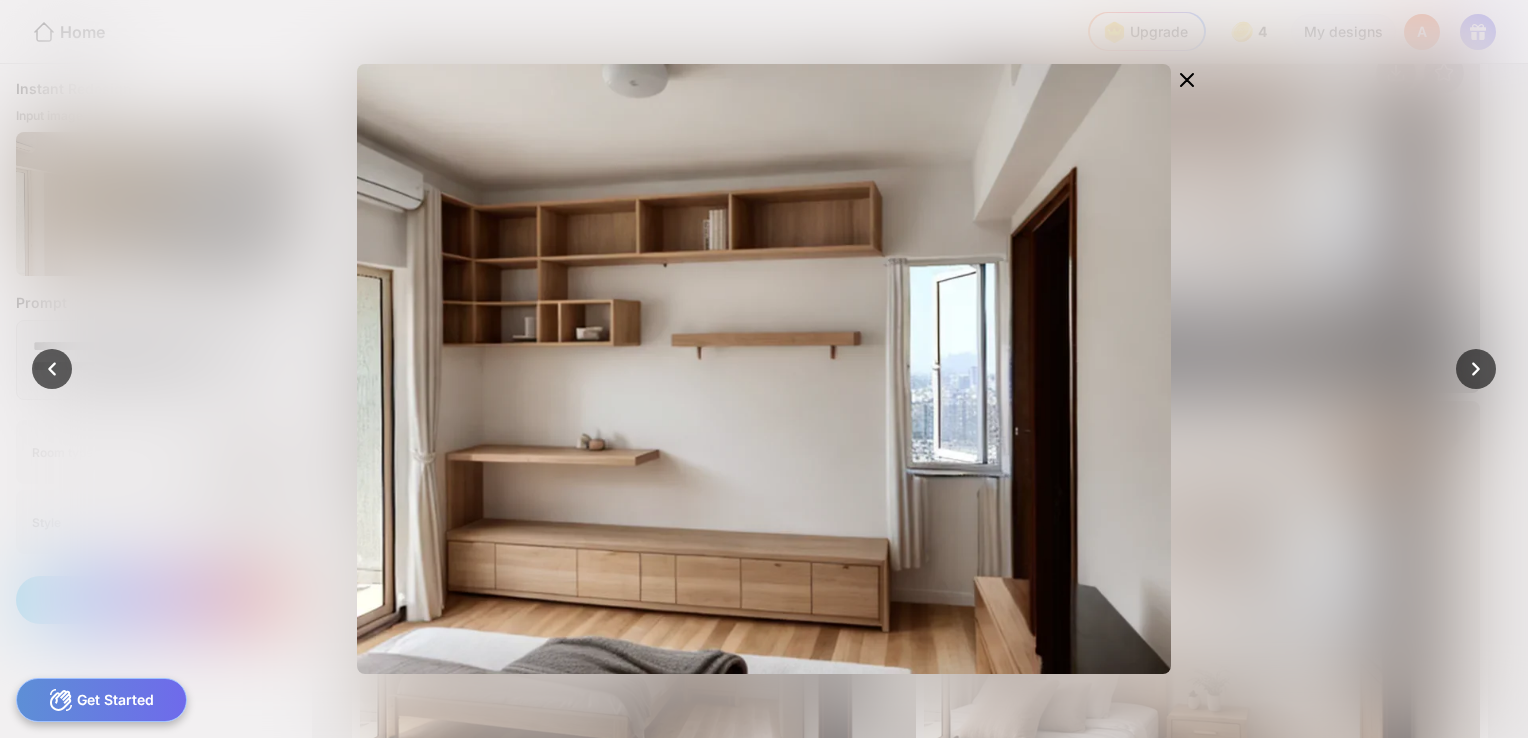 click on "Edit Design" at bounding box center [764, 369] 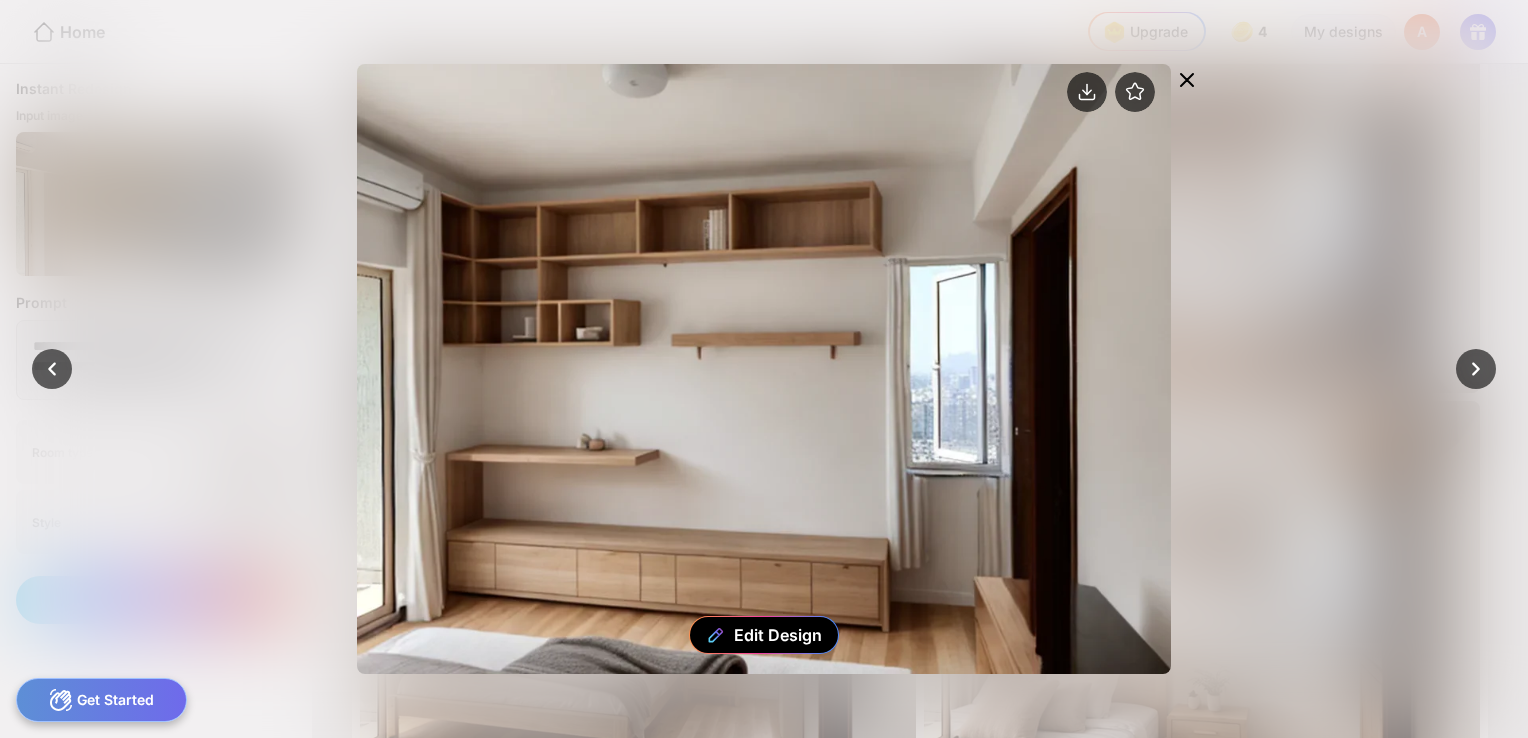 click 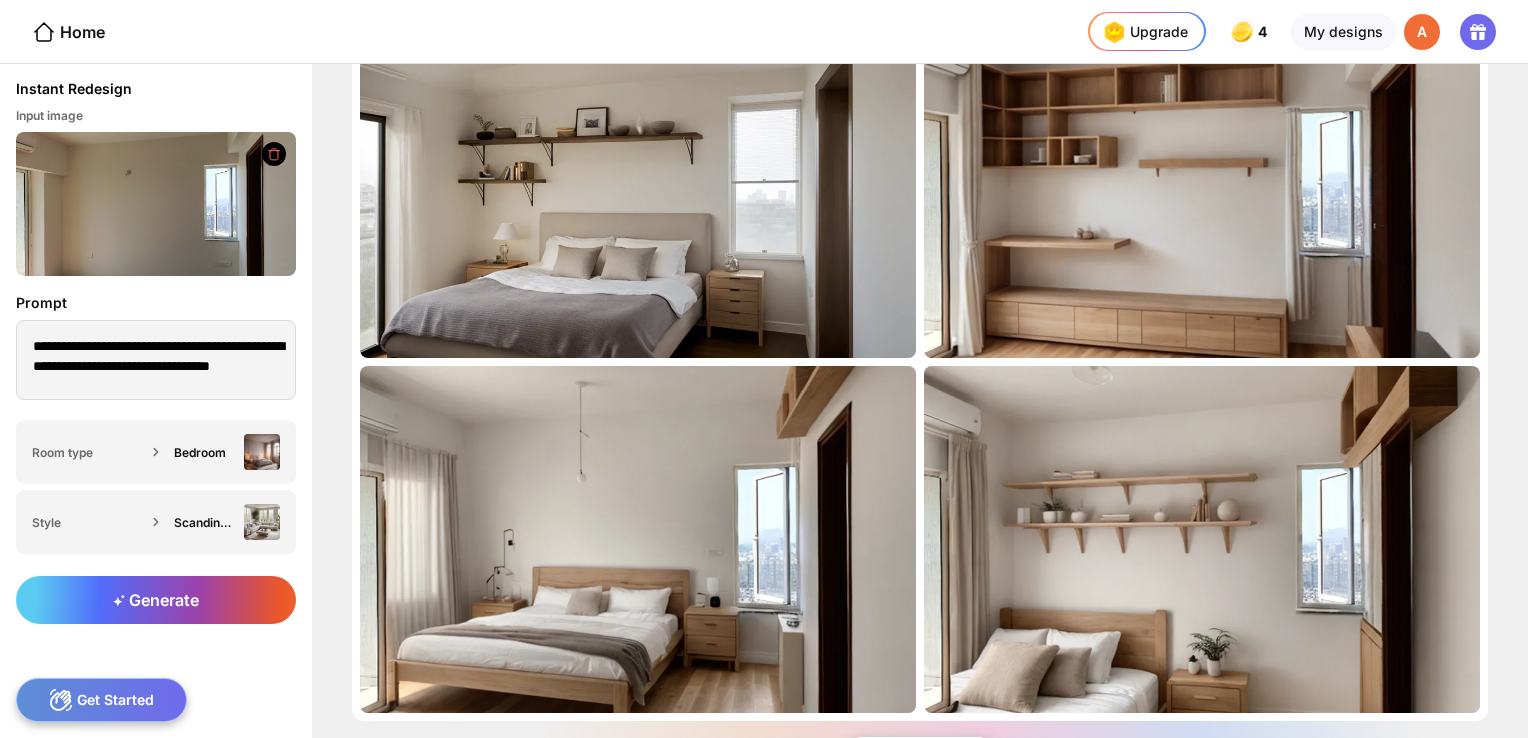 scroll, scrollTop: 0, scrollLeft: 0, axis: both 